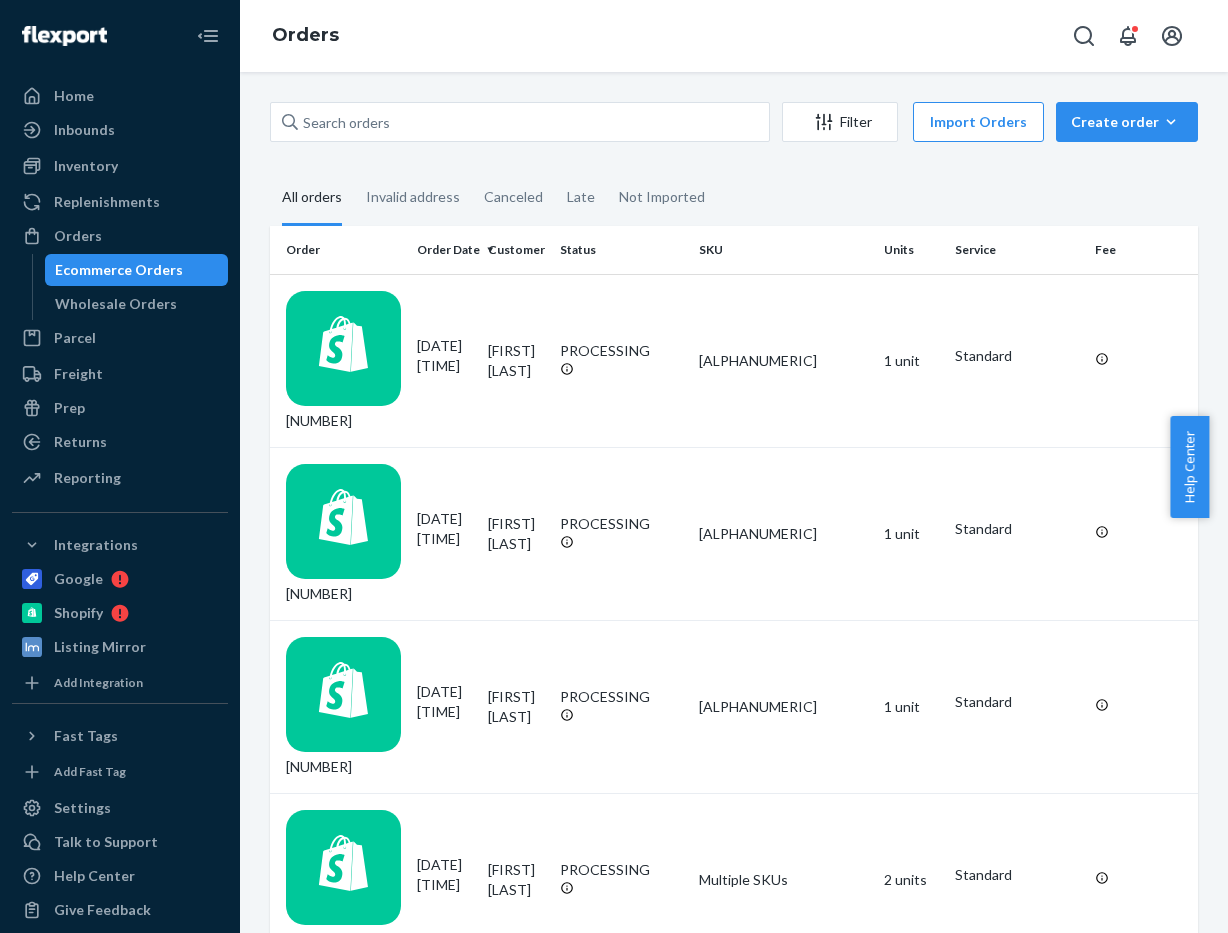 scroll, scrollTop: 0, scrollLeft: 0, axis: both 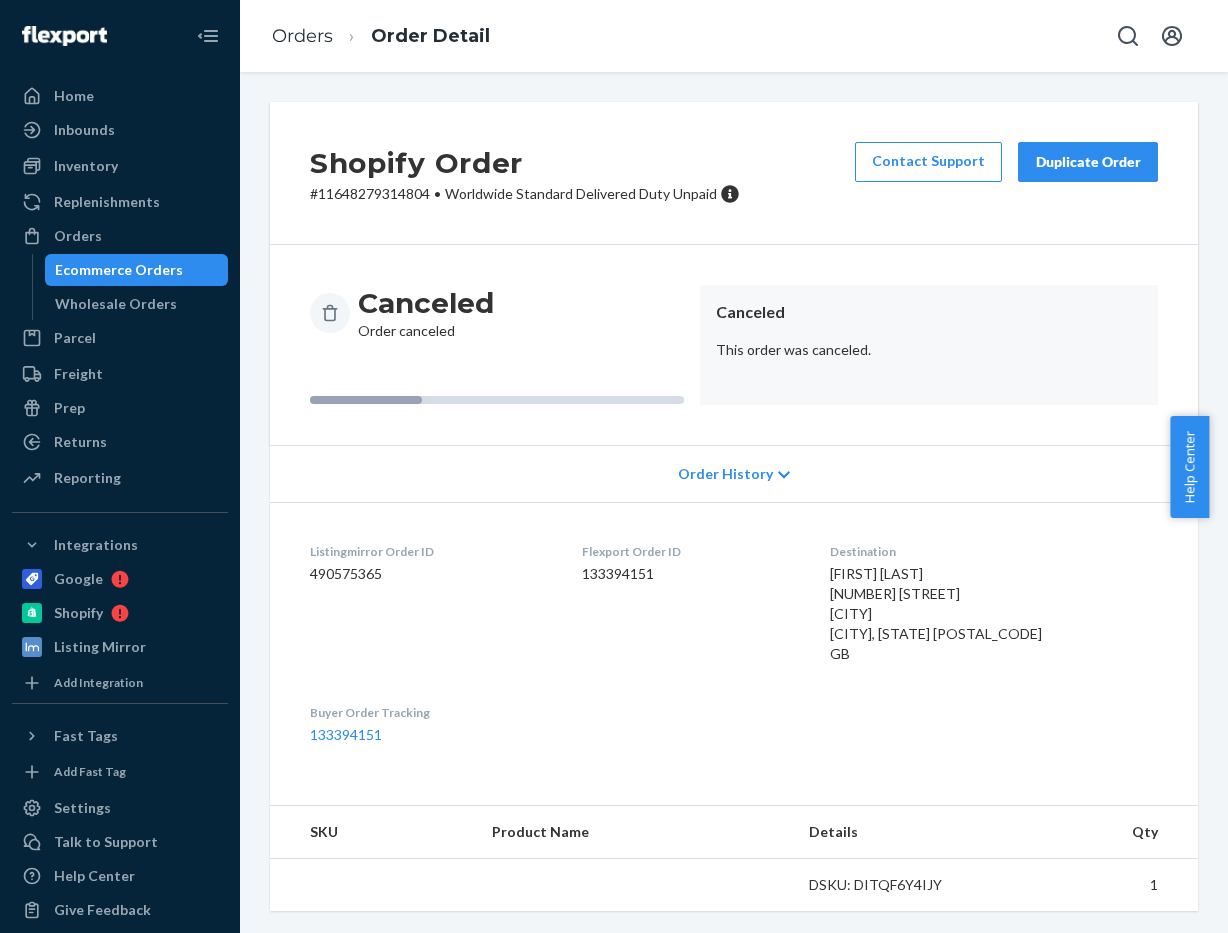 click on "[FIRST] [LAST]
[NUMBER] [STREET]
[CITY]
[CITY], [STATE] [POSTAL_CODE]
GB" at bounding box center [994, 614] 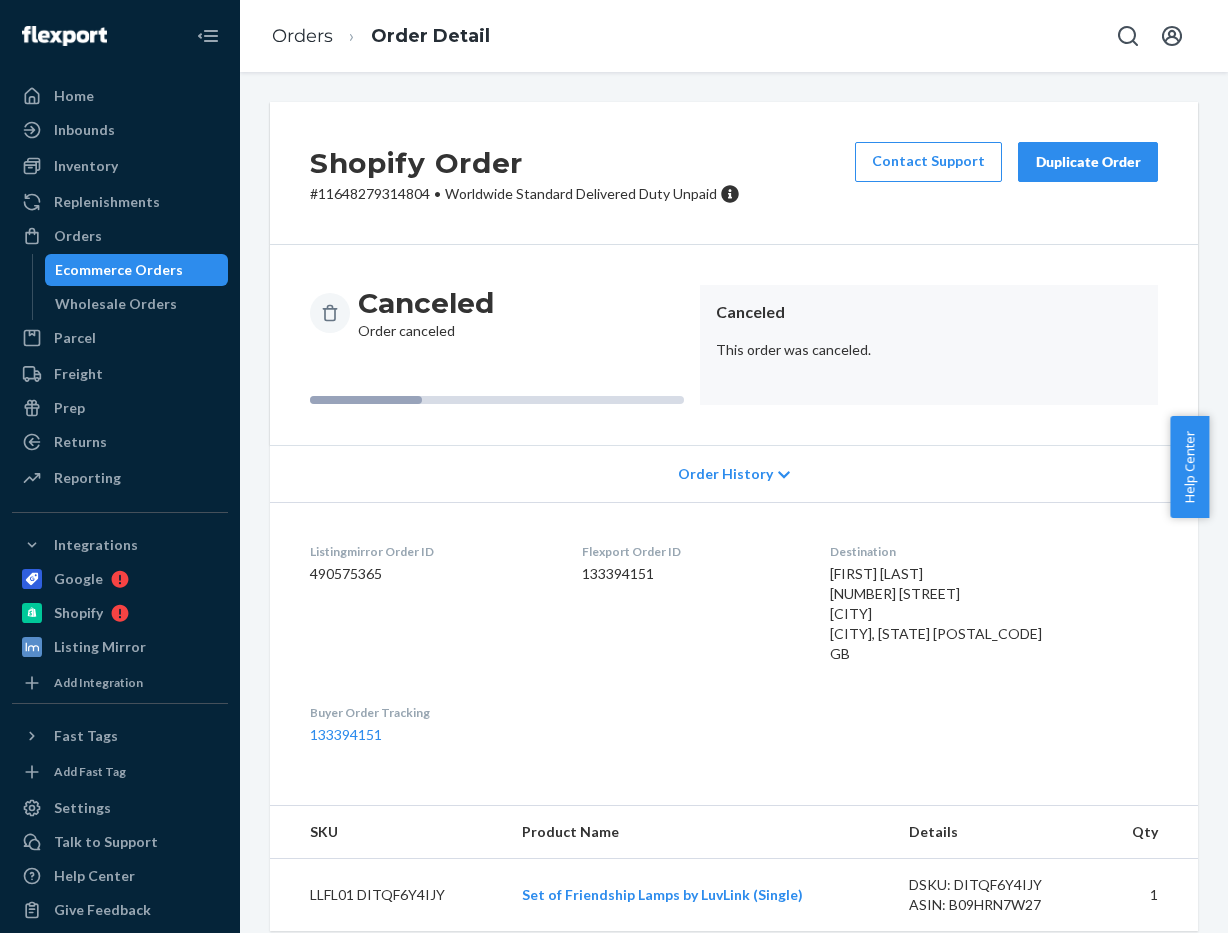 scroll, scrollTop: 2, scrollLeft: 0, axis: vertical 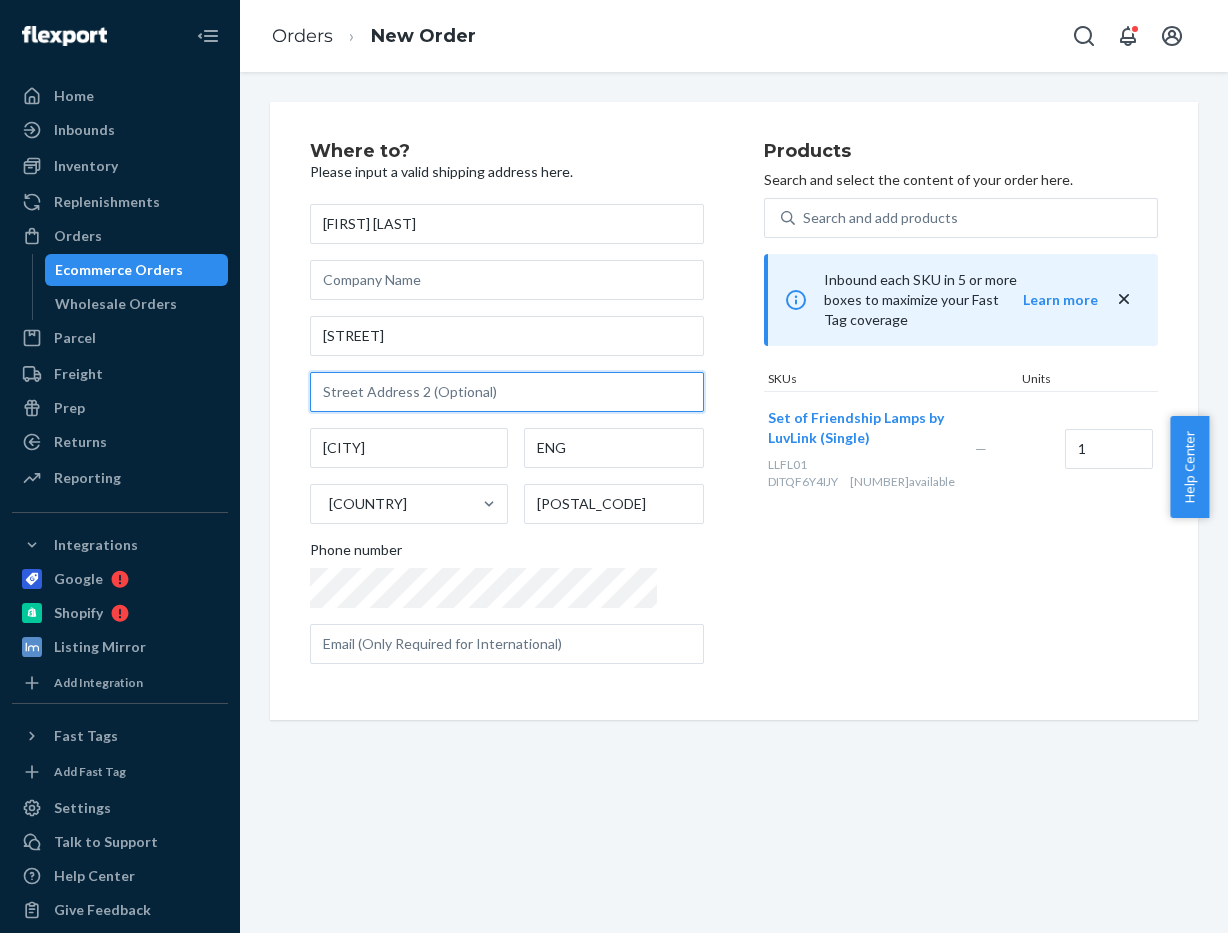 paste on "[NUMBER] [STREET] [CITY], [CITY]  [POSTAL_CODE]" 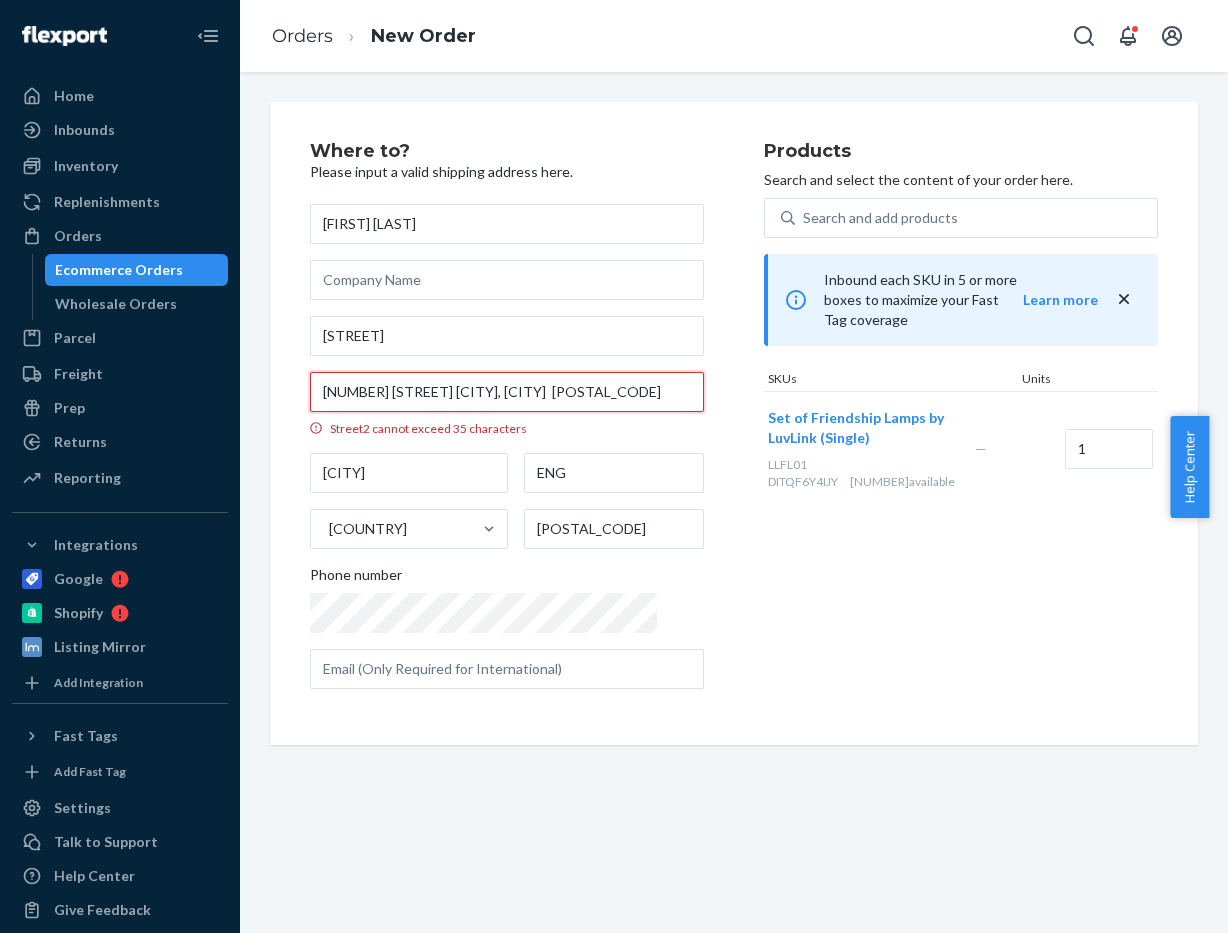 type on "[NUMBER] [STREET] [CITY], [CITY]  [POSTAL_CODE]" 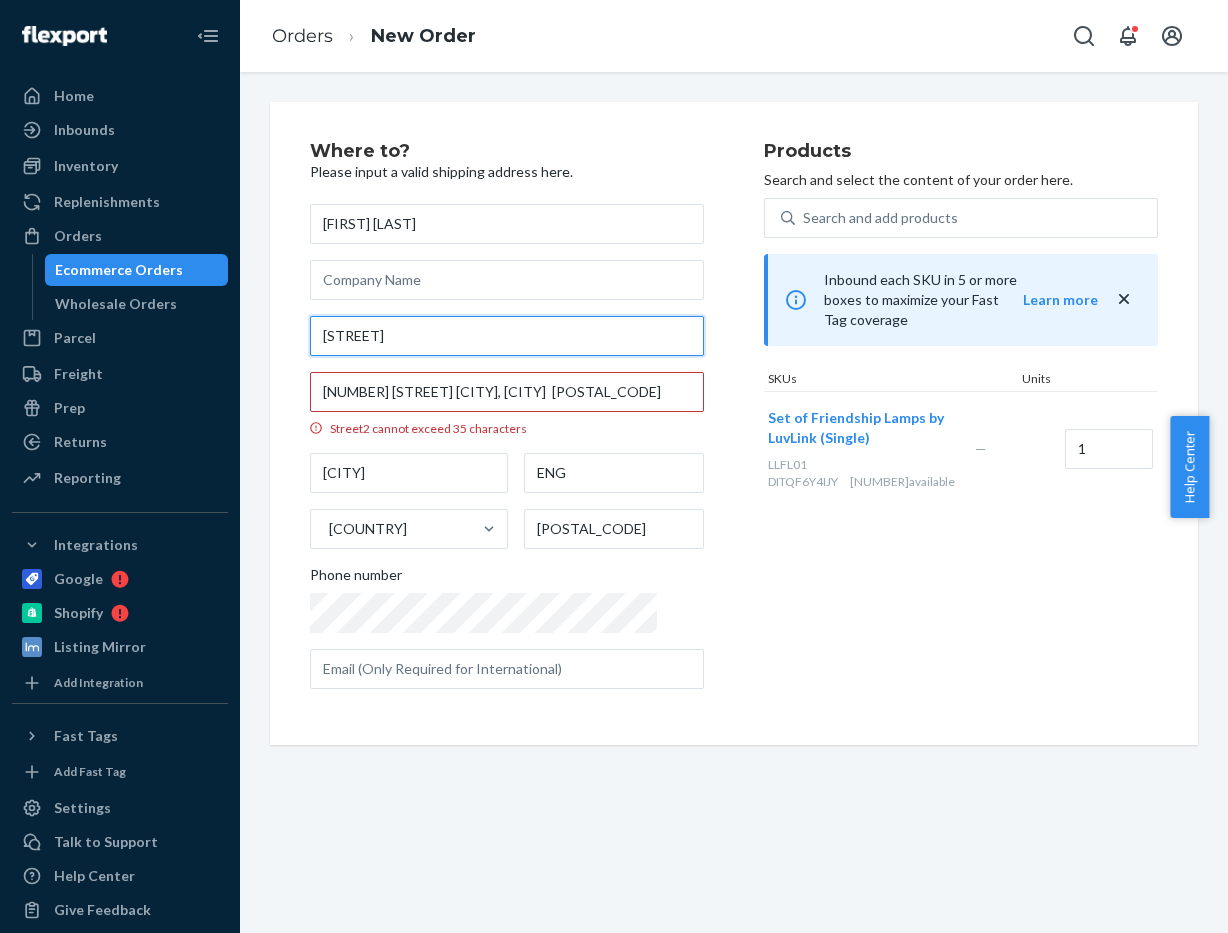 click on "[STREET]" at bounding box center [507, 336] 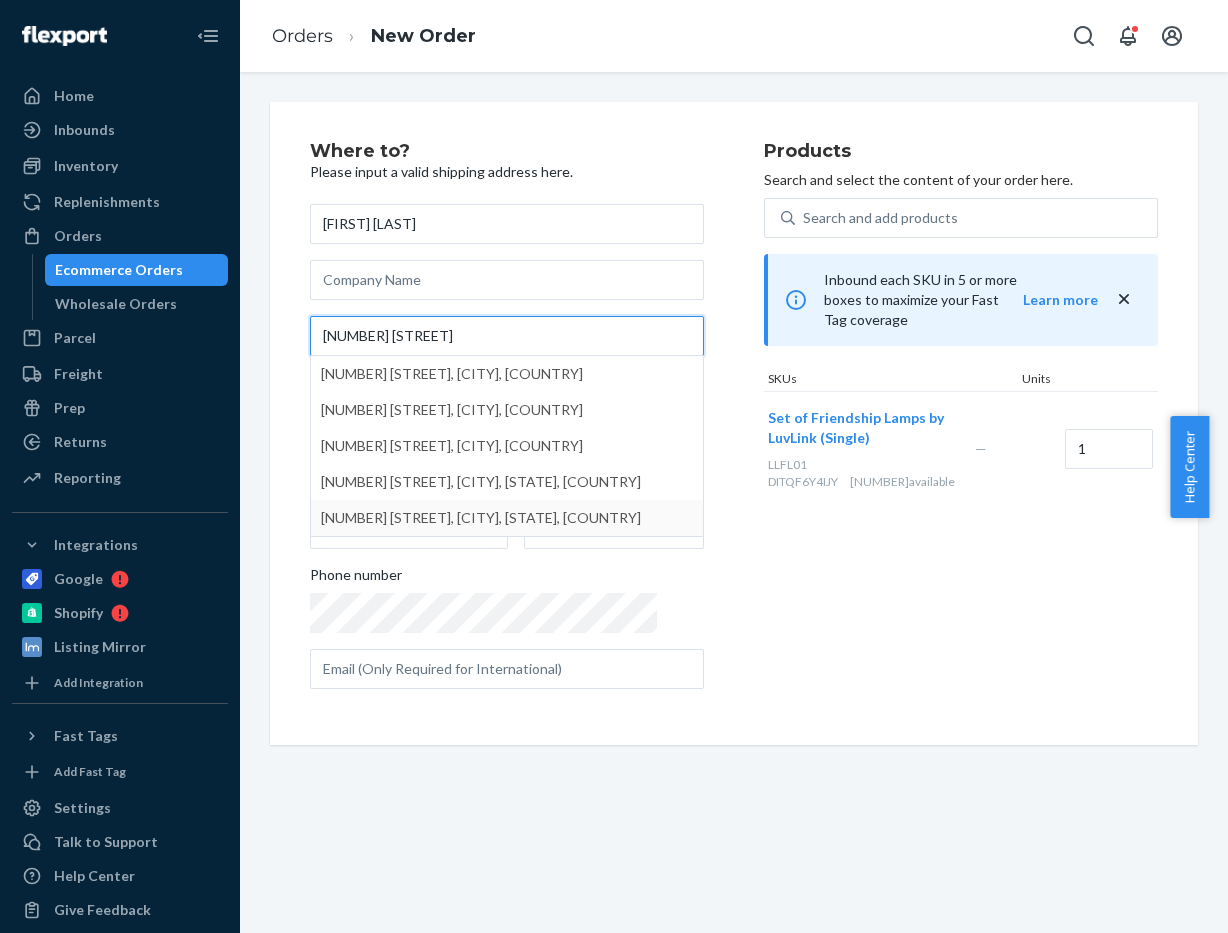 type on "[NUMBER] [STREET]" 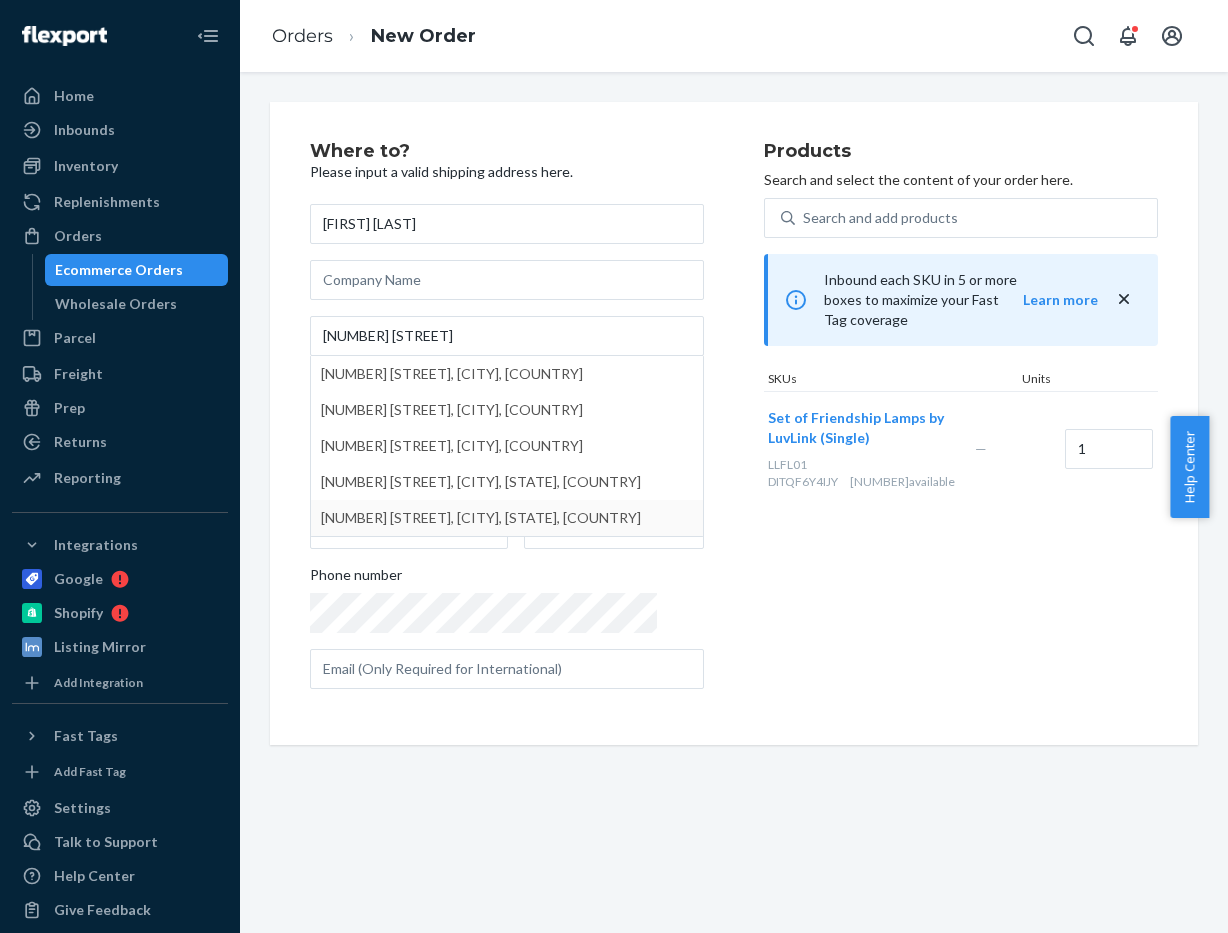 click on "Products Search and select the content of your order here. Search and add products Inbound each SKU in 5 or more boxes to maximize your Fast Tag coverage Learn more SKUs Units Set of Friendship Lamps by LuvLink (Single) LLFL01 DITQF6Y4IJY 336  available — 1" at bounding box center (961, 423) 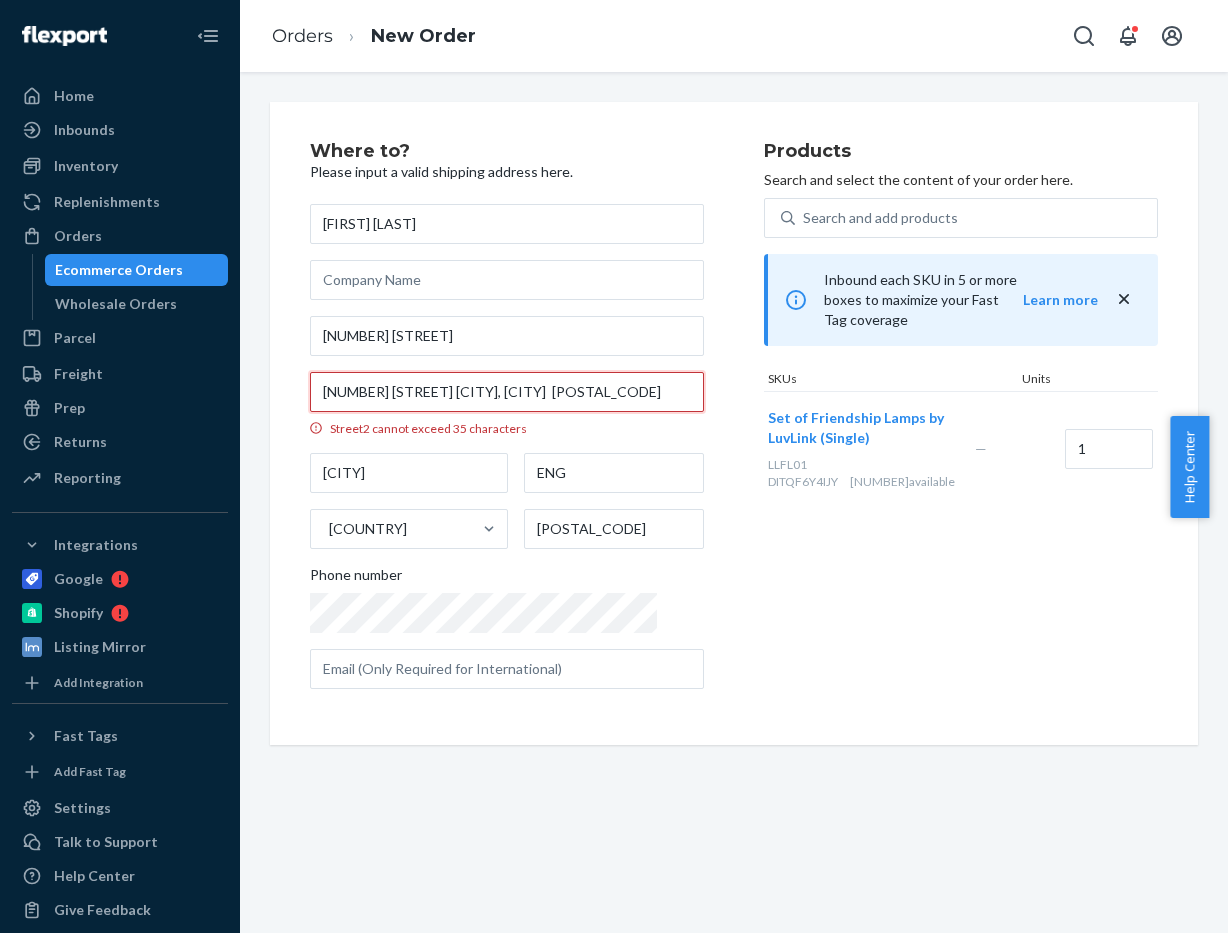 drag, startPoint x: 420, startPoint y: 392, endPoint x: 271, endPoint y: 396, distance: 149.05368 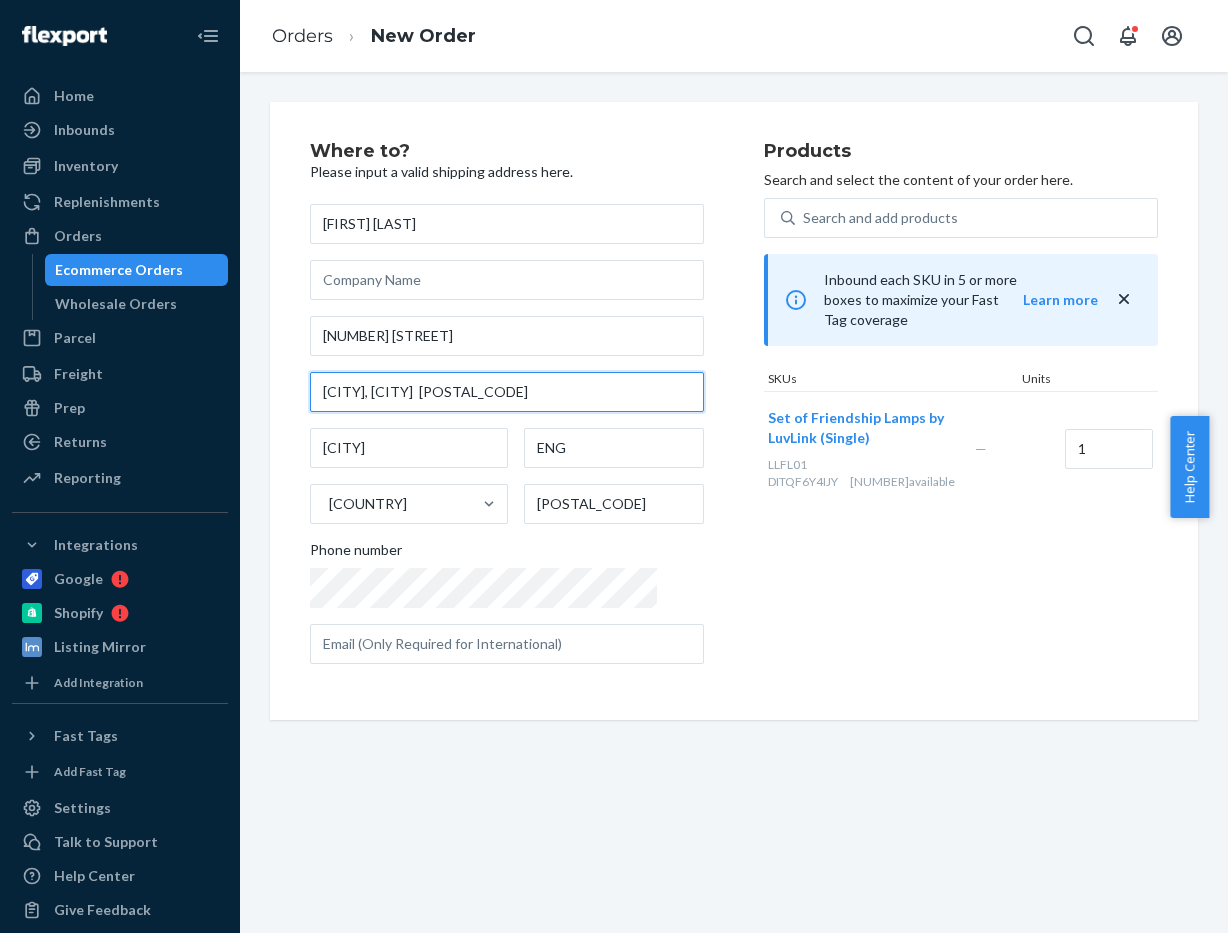 click on "[CITY], [CITY]  [POSTAL_CODE]" at bounding box center (507, 392) 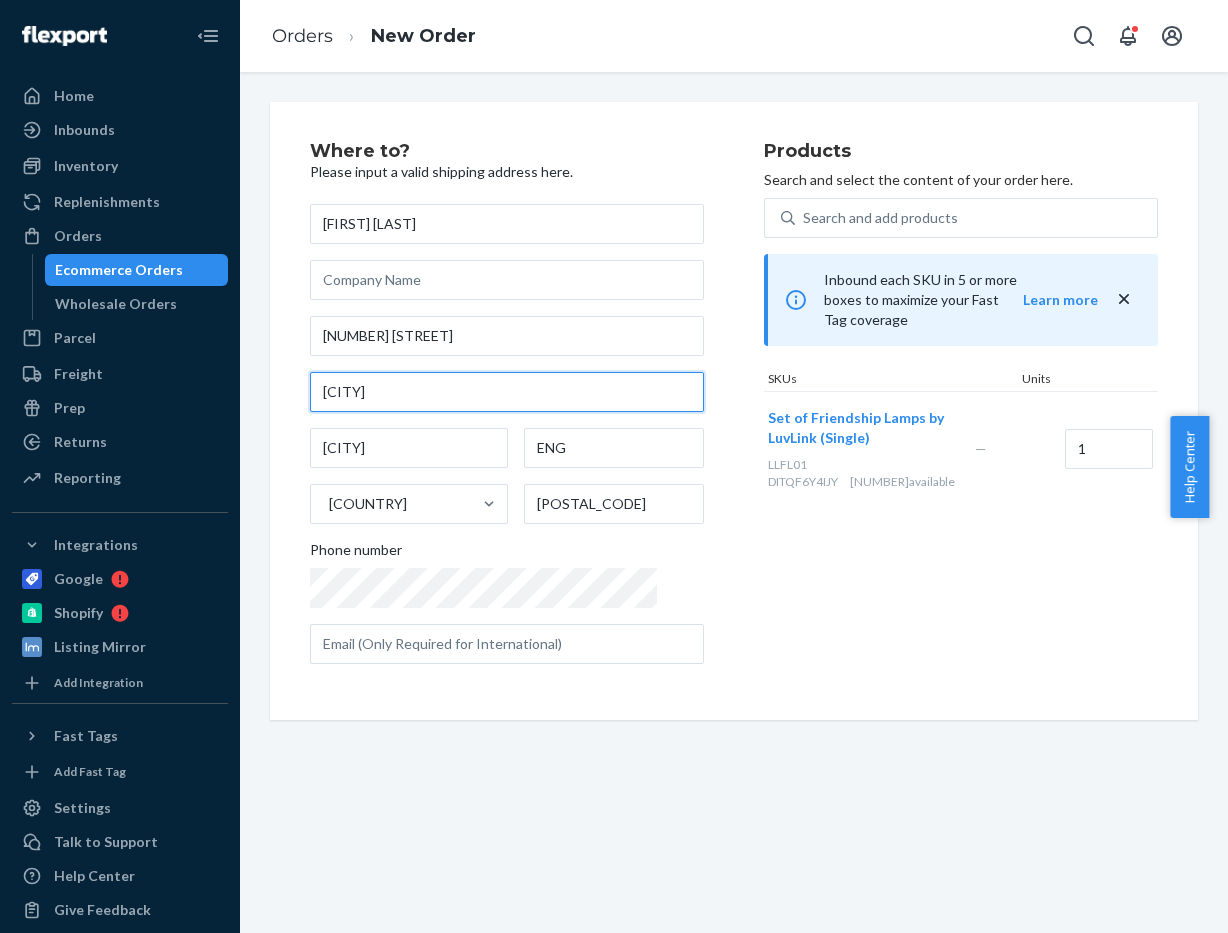 type on "[CITY]" 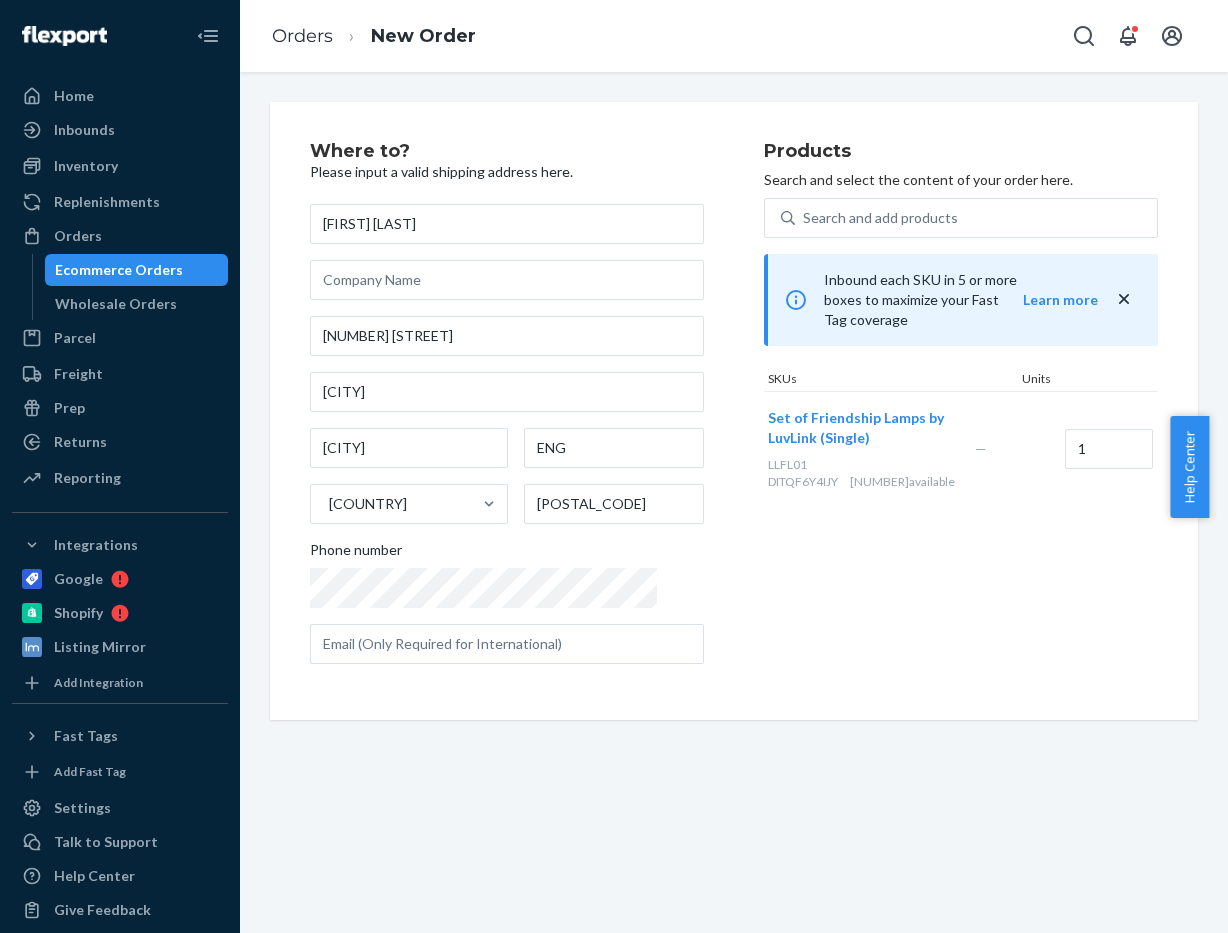 click on "Products Search and select the content of your order here. Search and add products Inbound each SKU in 5 or more boxes to maximize your Fast Tag coverage Learn more SKUs Units Set of Friendship Lamps by LuvLink (Single) LLFL01 DITQF6Y4IJY 336  available — 1" at bounding box center [961, 411] 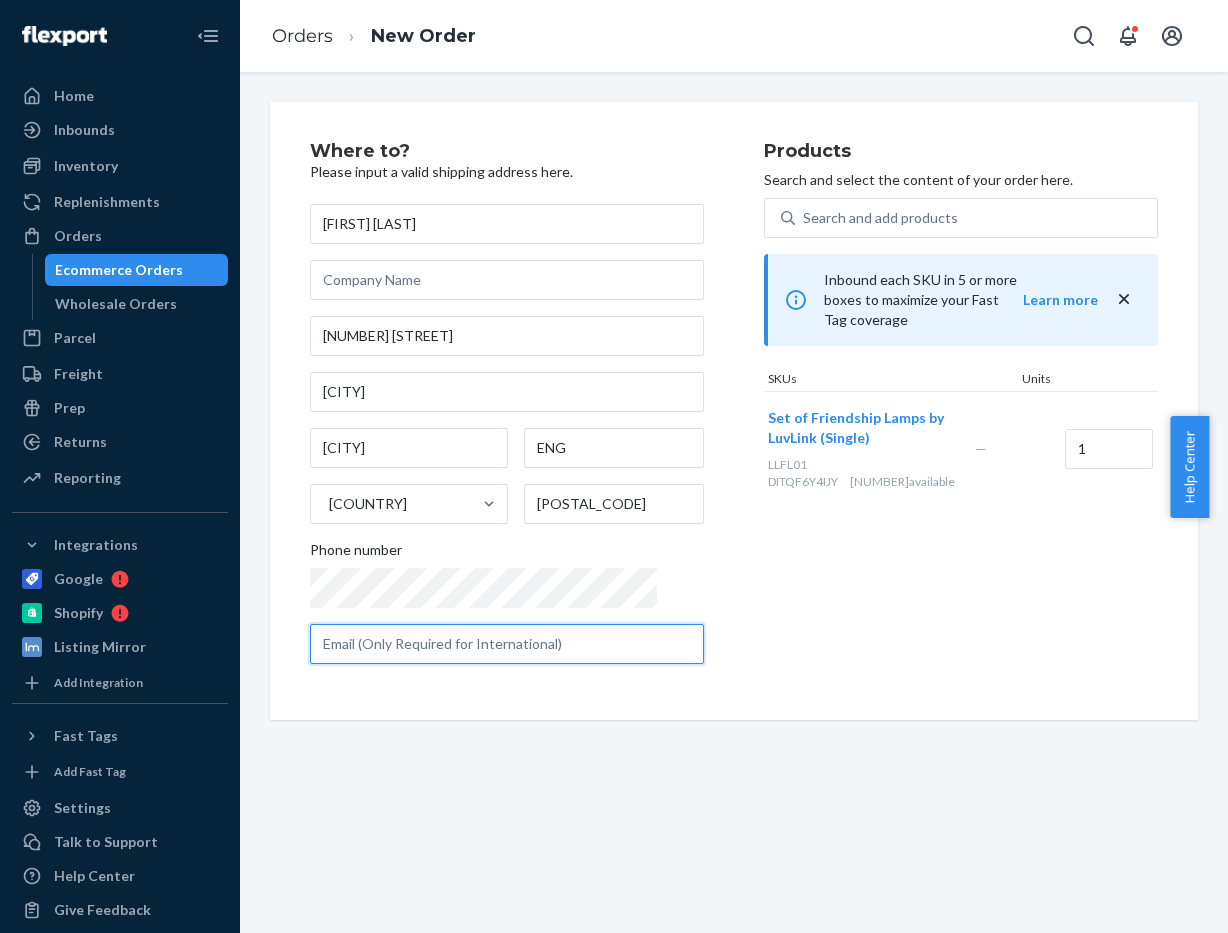 click at bounding box center (507, 644) 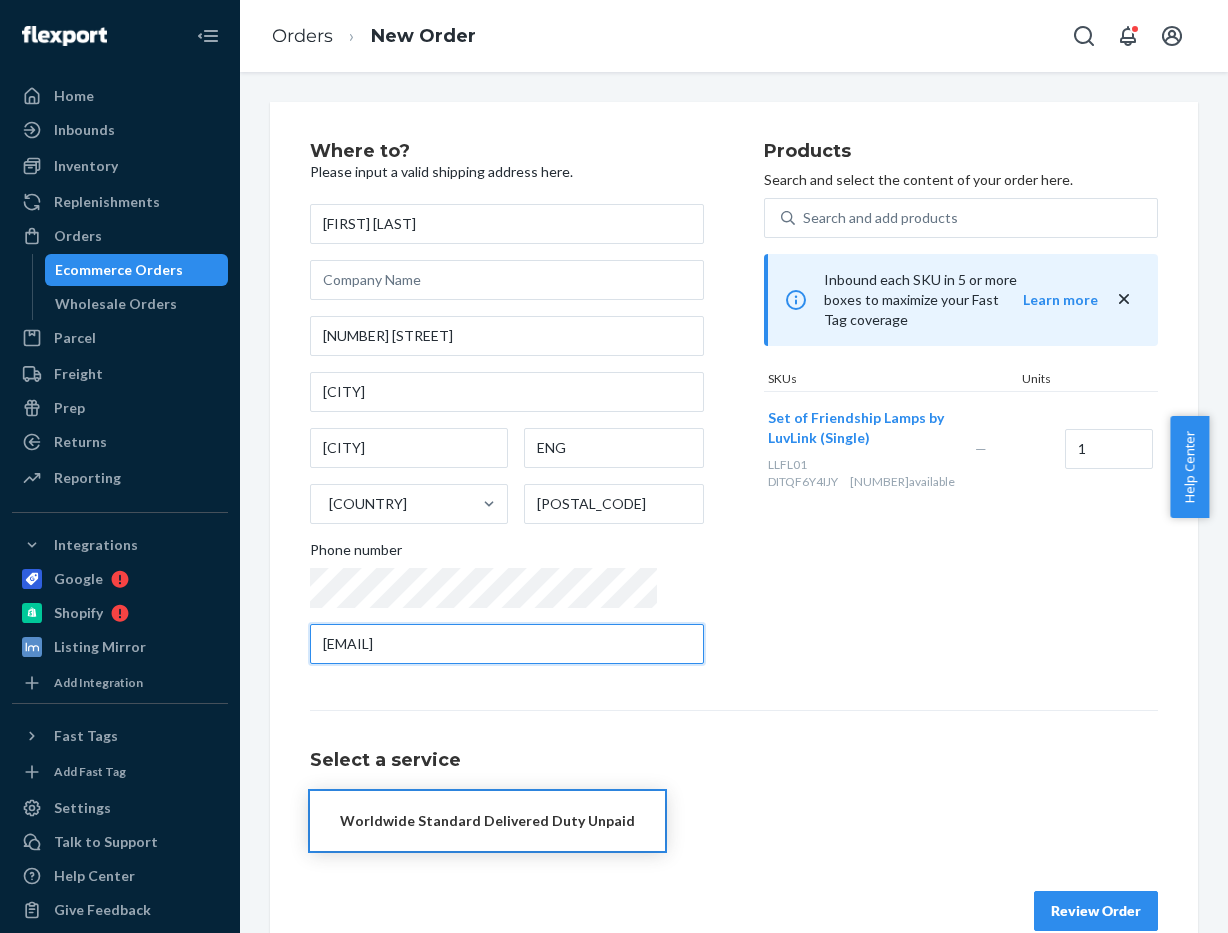 type on "[EMAIL]" 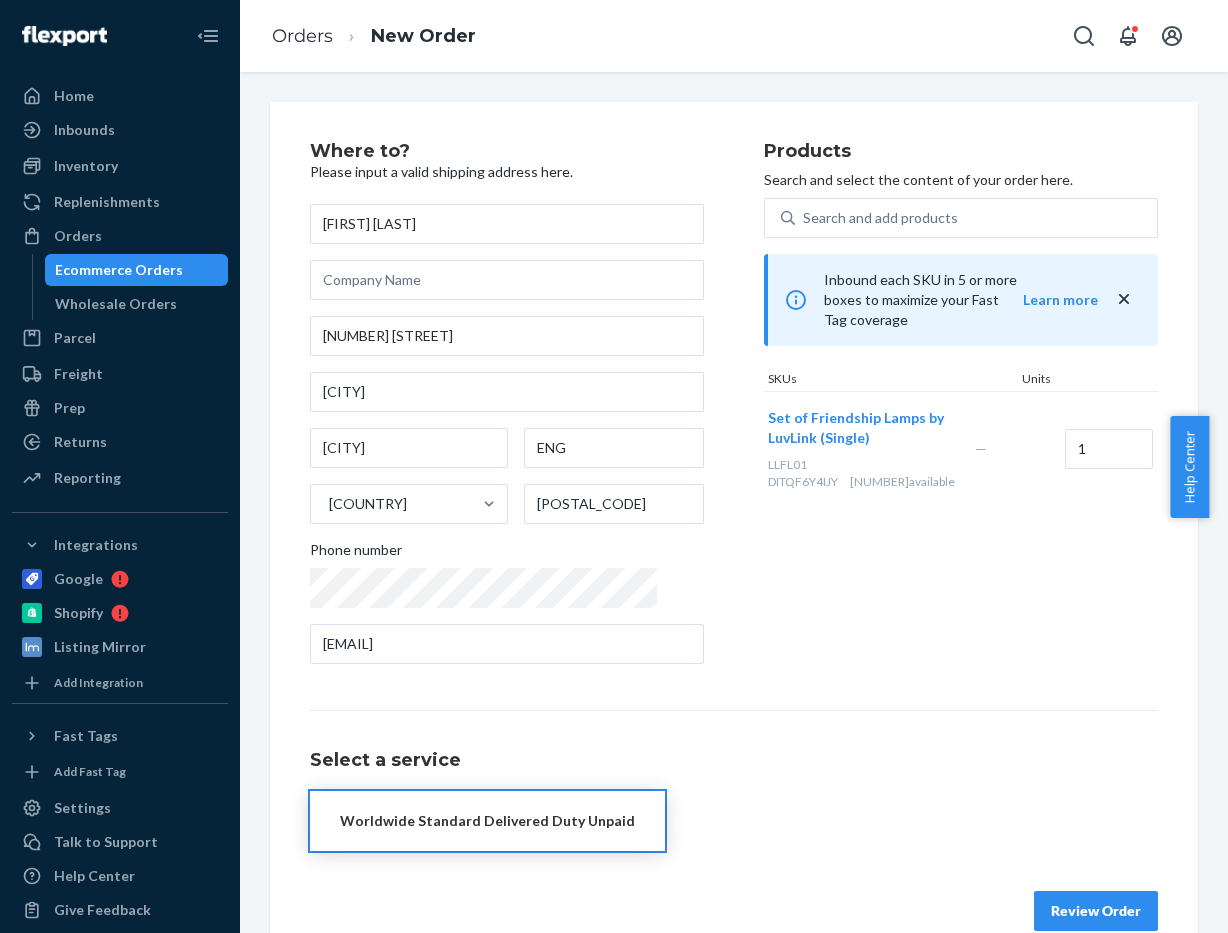 click on "Select a service Worldwide Standard Delivered Duty Unpaid" at bounding box center (734, 780) 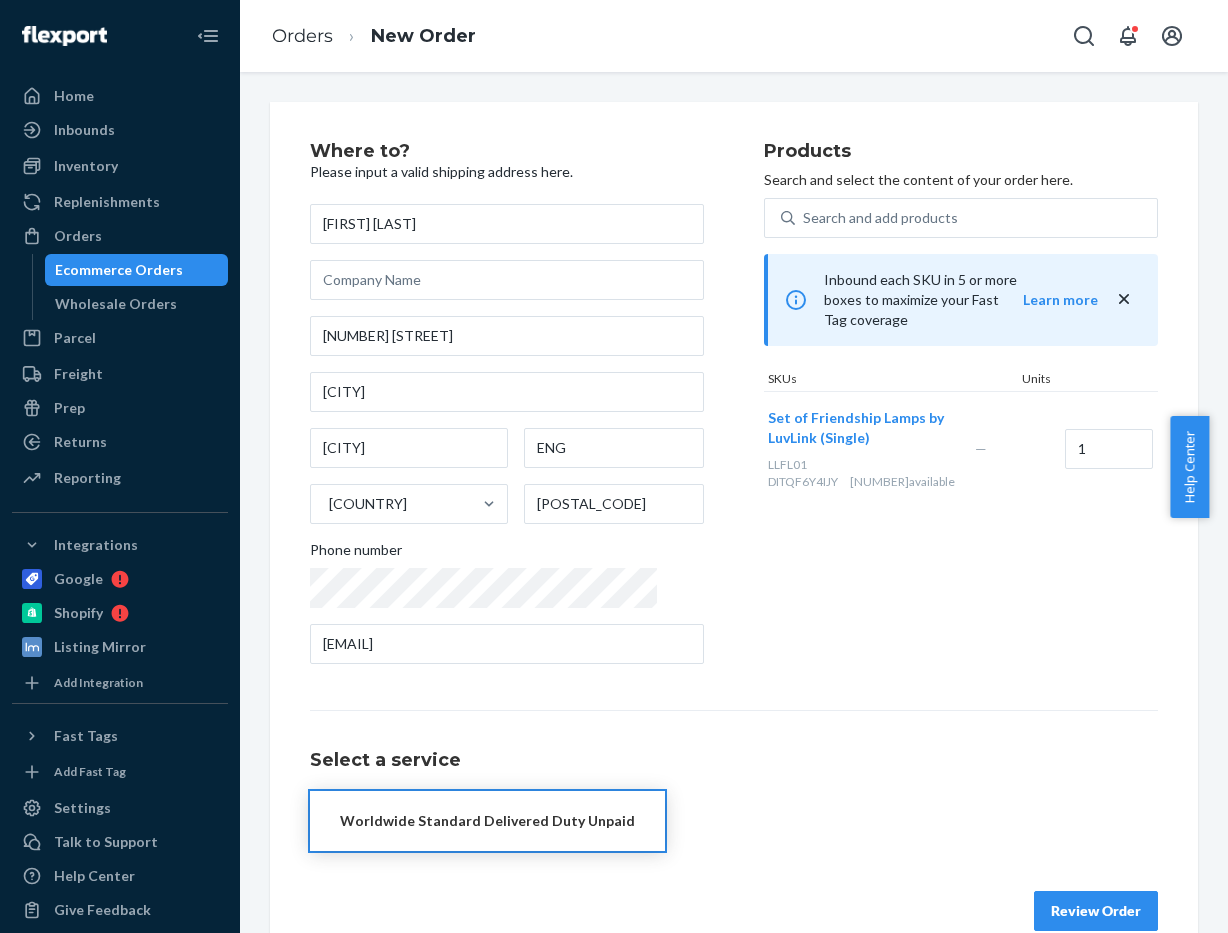 click on "Worldwide Standard Delivered Duty Unpaid" at bounding box center [487, 821] 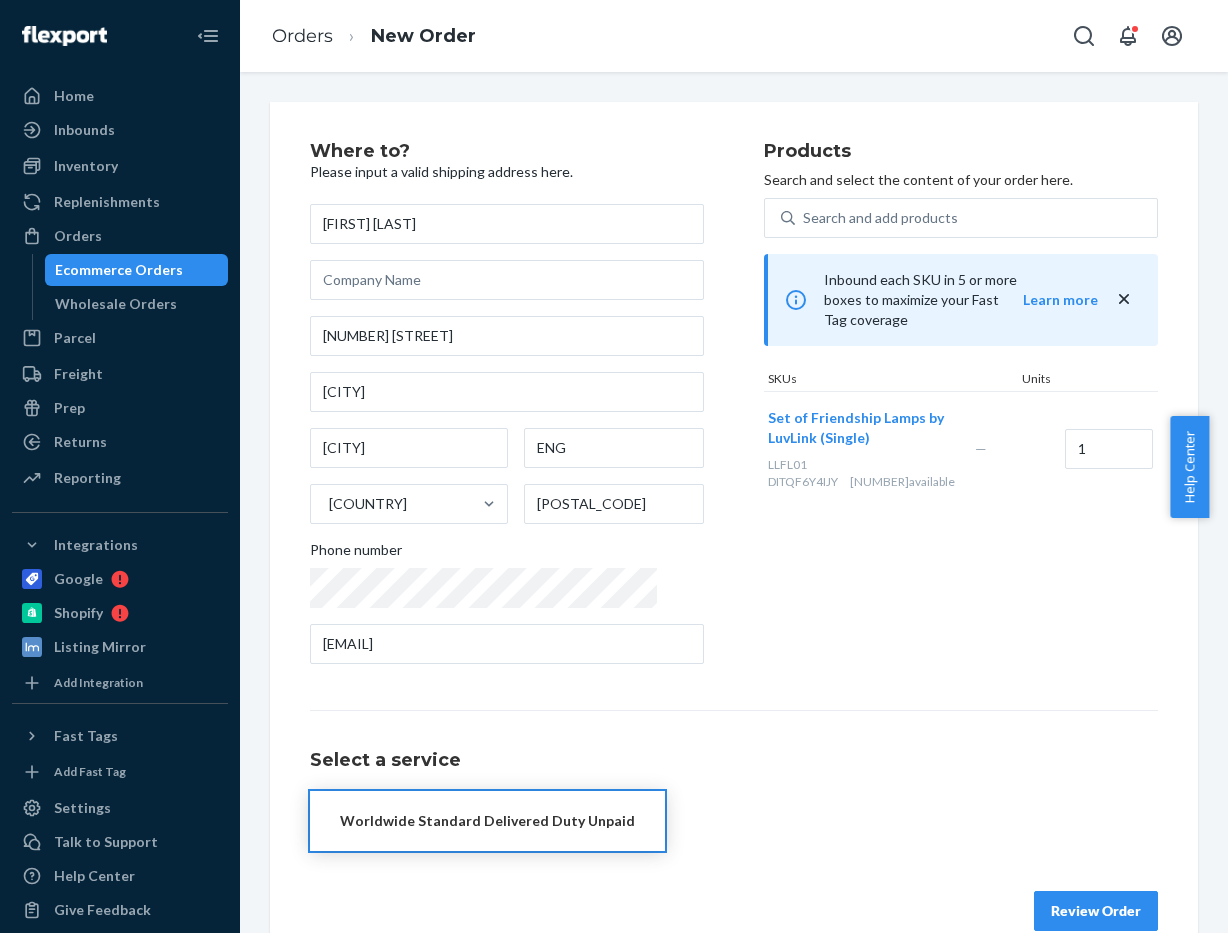 click on "Worldwide Standard Delivered Duty Unpaid" at bounding box center (487, 821) 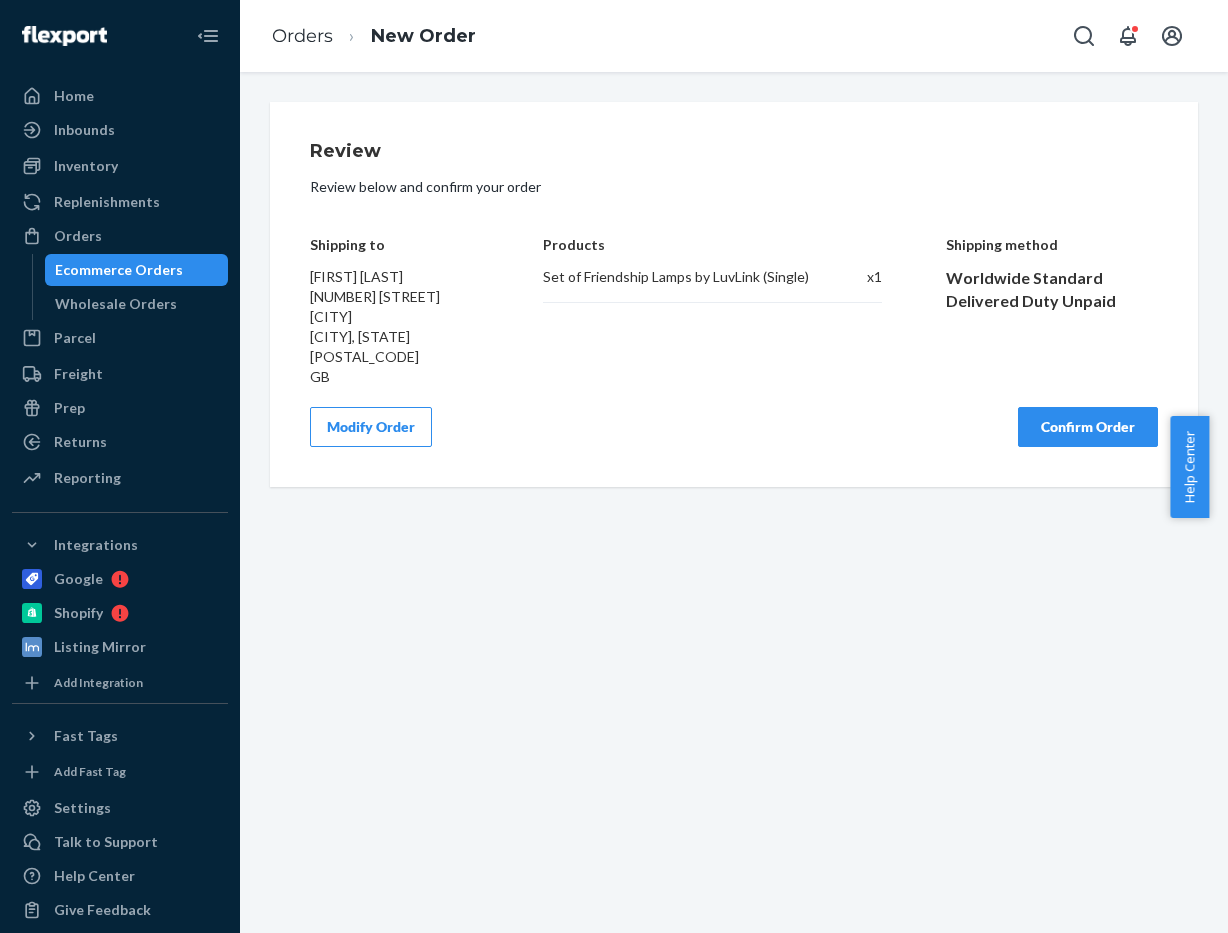 click on "Confirm Order" at bounding box center (1088, 427) 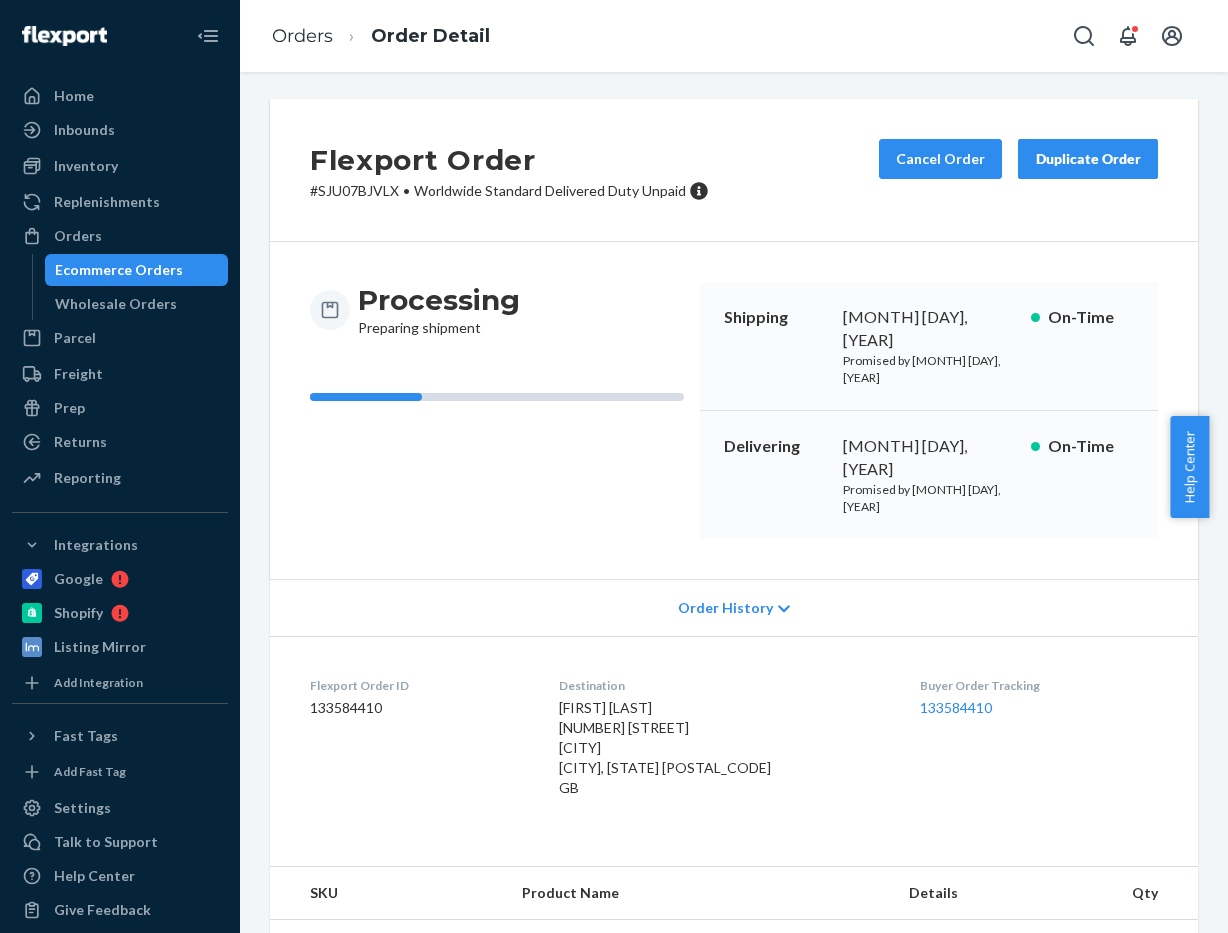 scroll, scrollTop: 6, scrollLeft: 0, axis: vertical 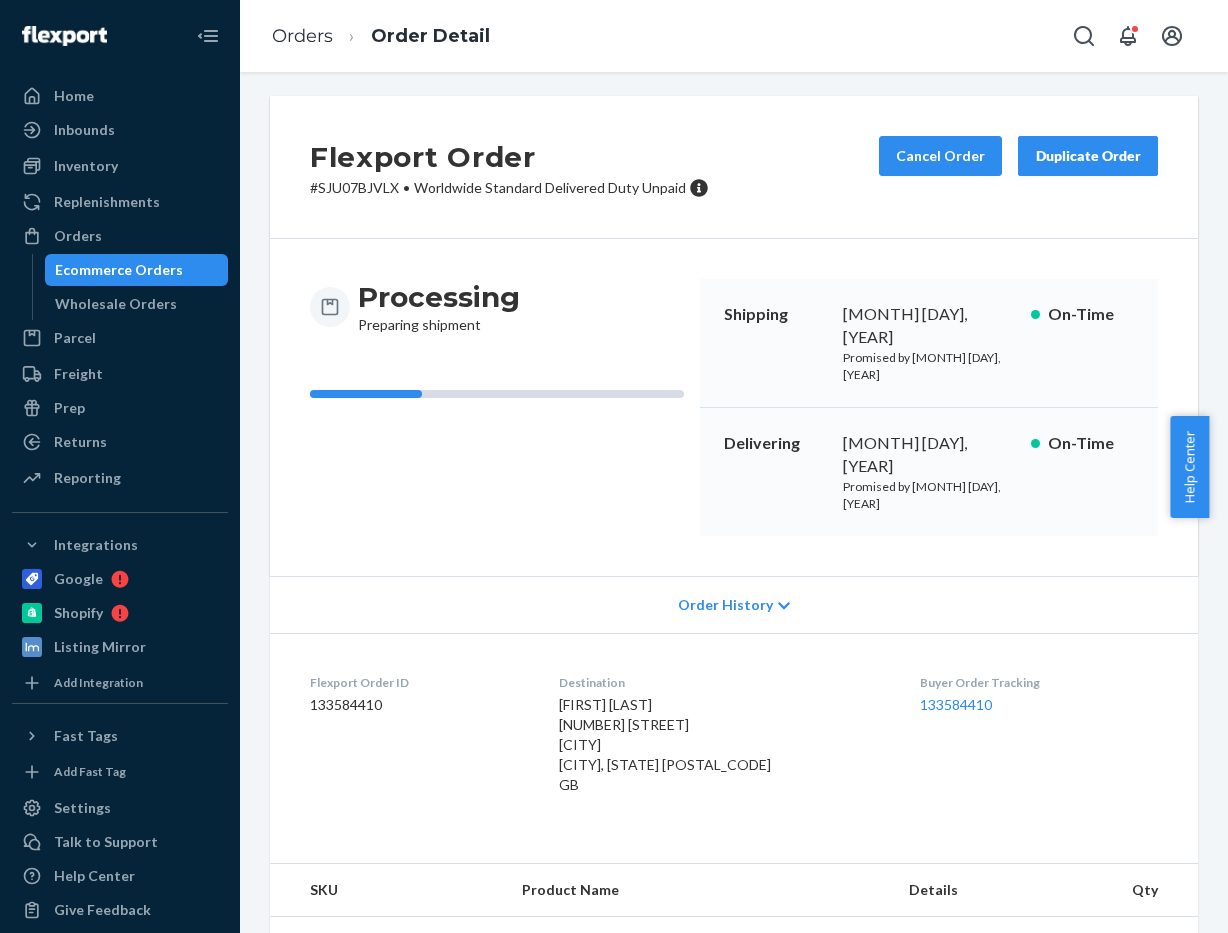 click on "# SJU07BJVLX • Worldwide Standard Delivered Duty Unpaid" at bounding box center [509, 188] 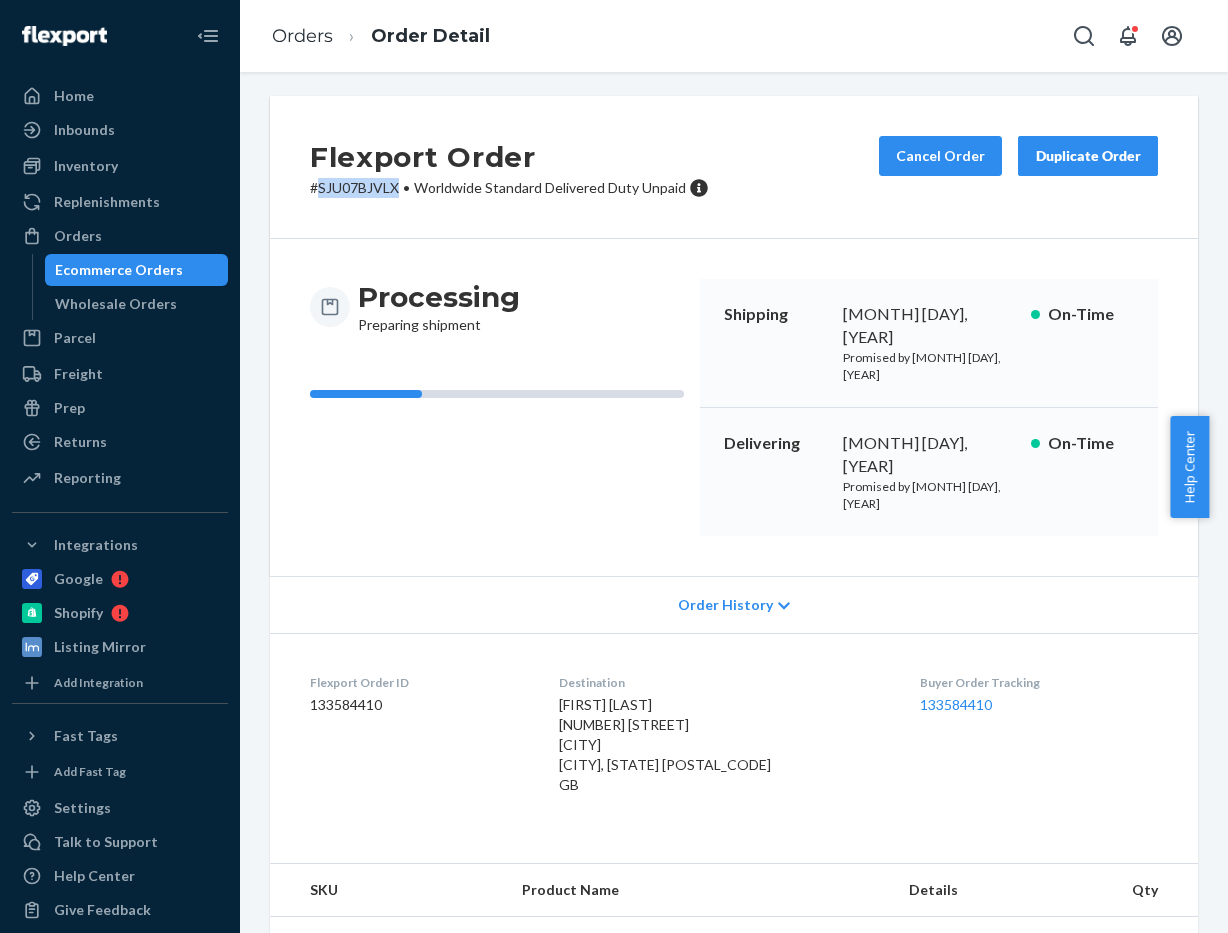 click on "# SJU07BJVLX • Worldwide Standard Delivered Duty Unpaid" at bounding box center [509, 188] 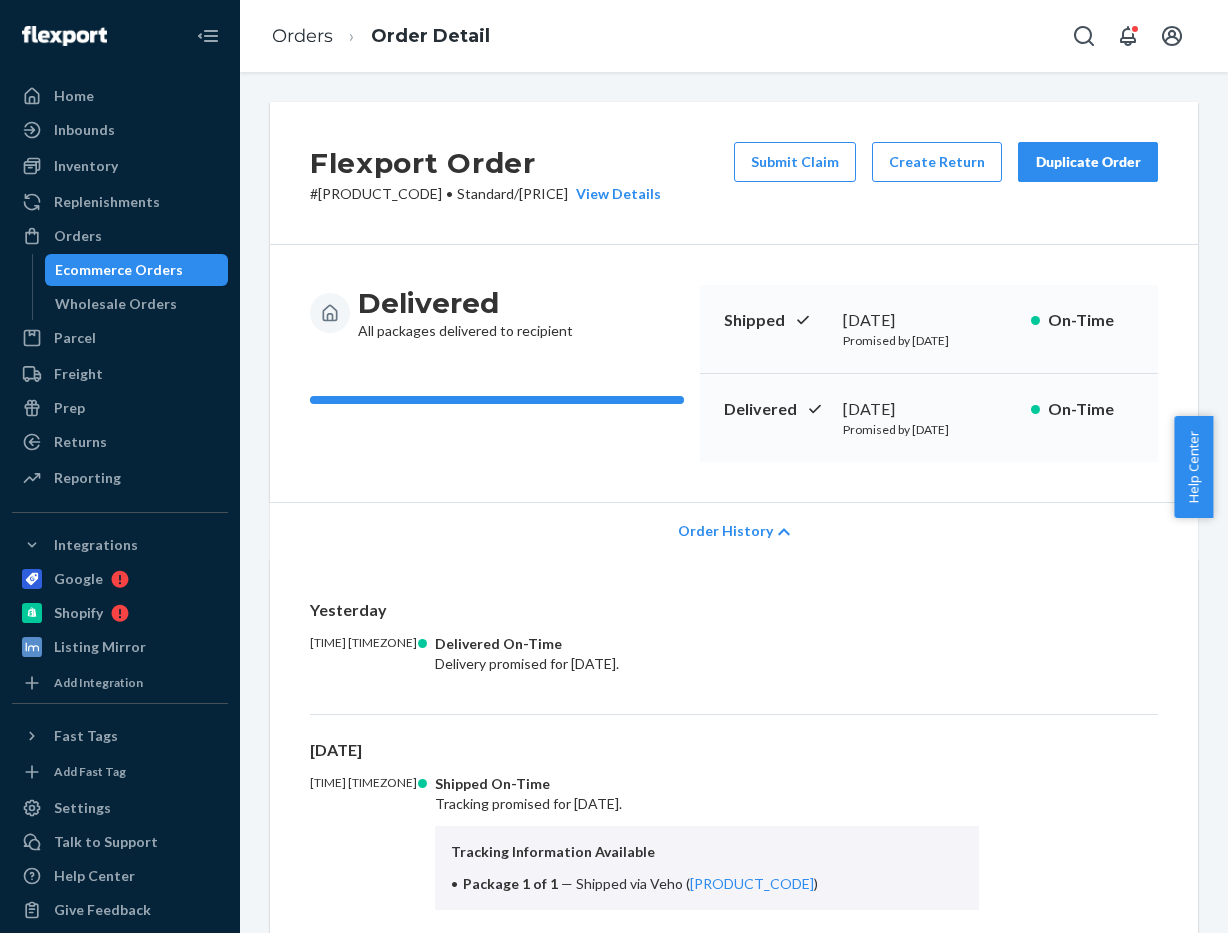 scroll, scrollTop: 0, scrollLeft: 0, axis: both 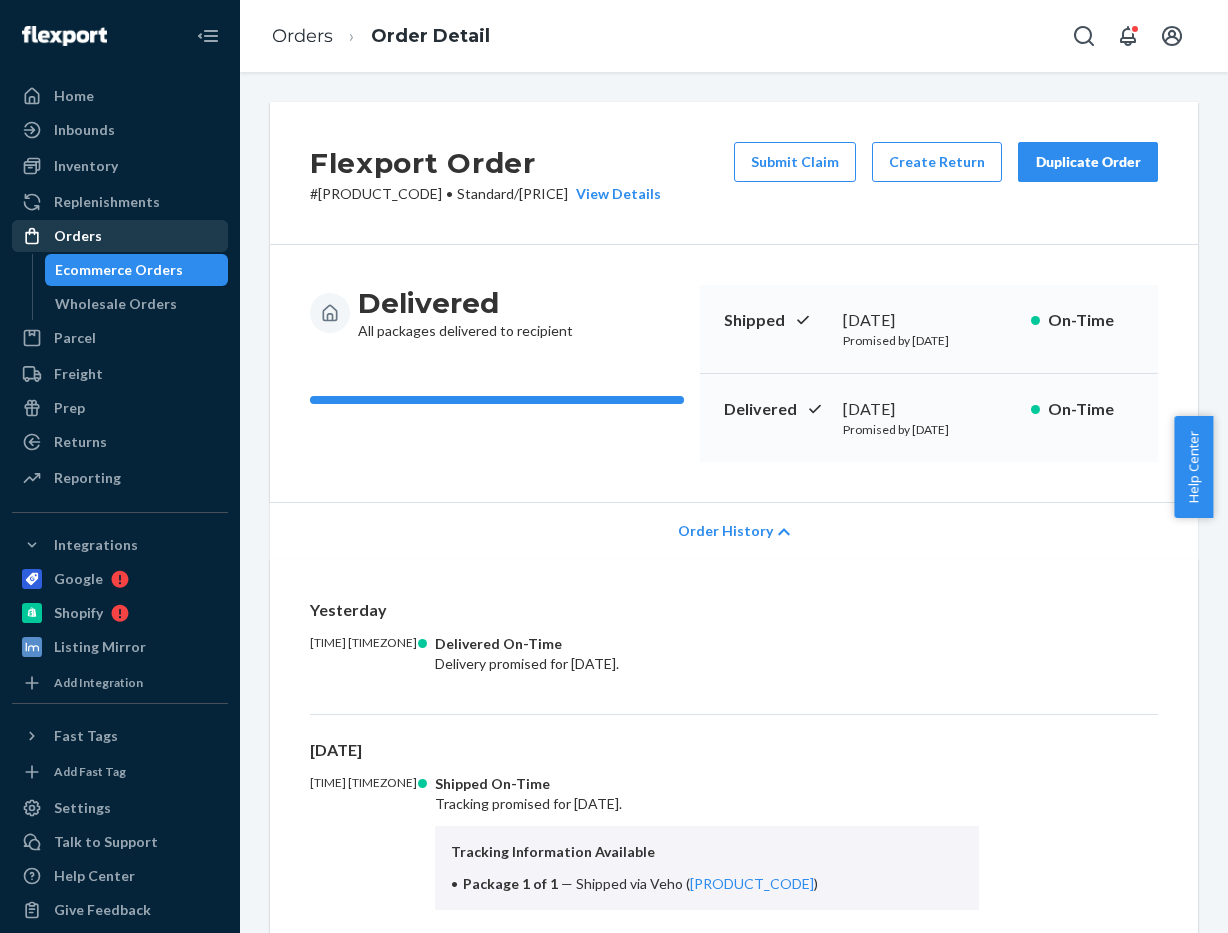 click on "Orders" at bounding box center (120, 236) 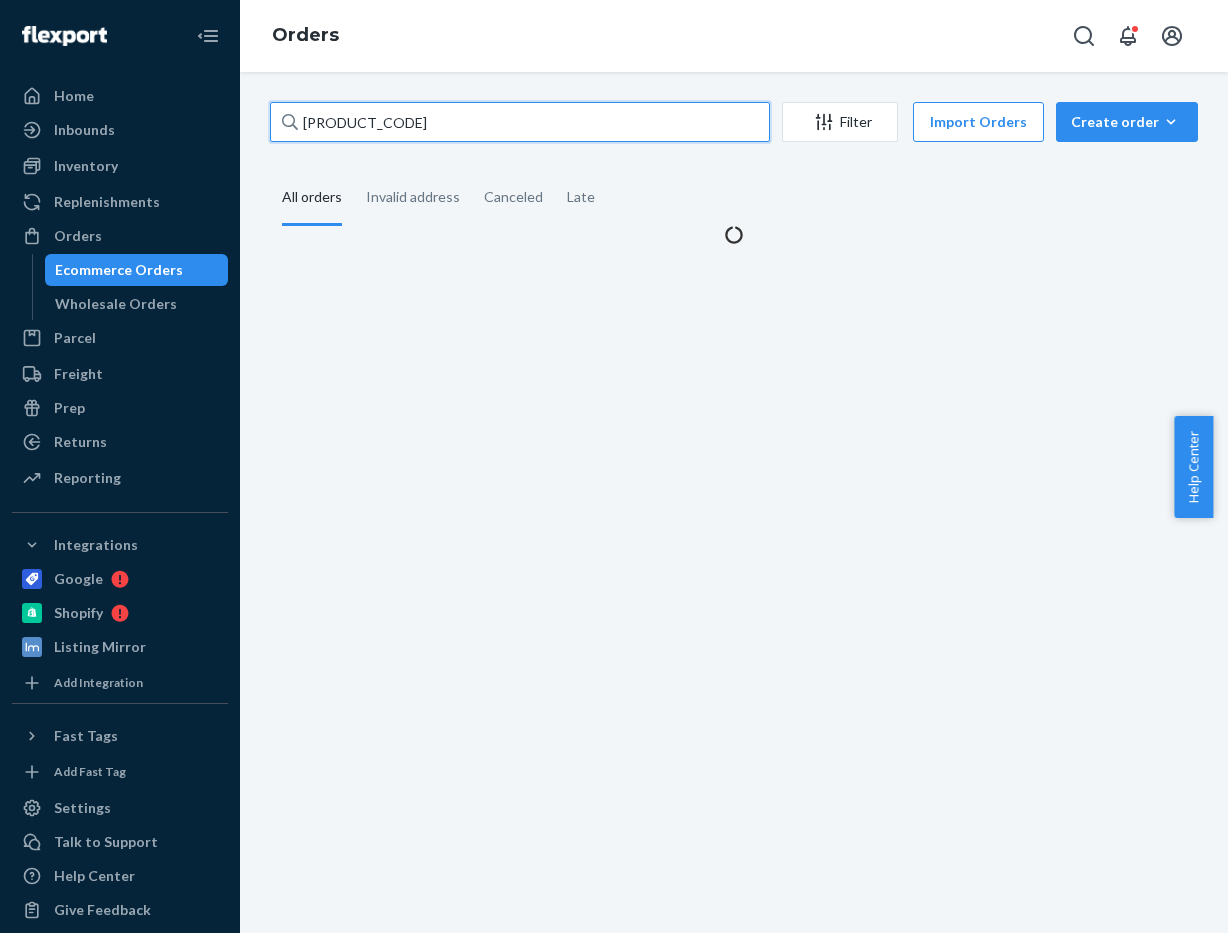 drag, startPoint x: 523, startPoint y: 112, endPoint x: -623, endPoint y: 47, distance: 1147.8419 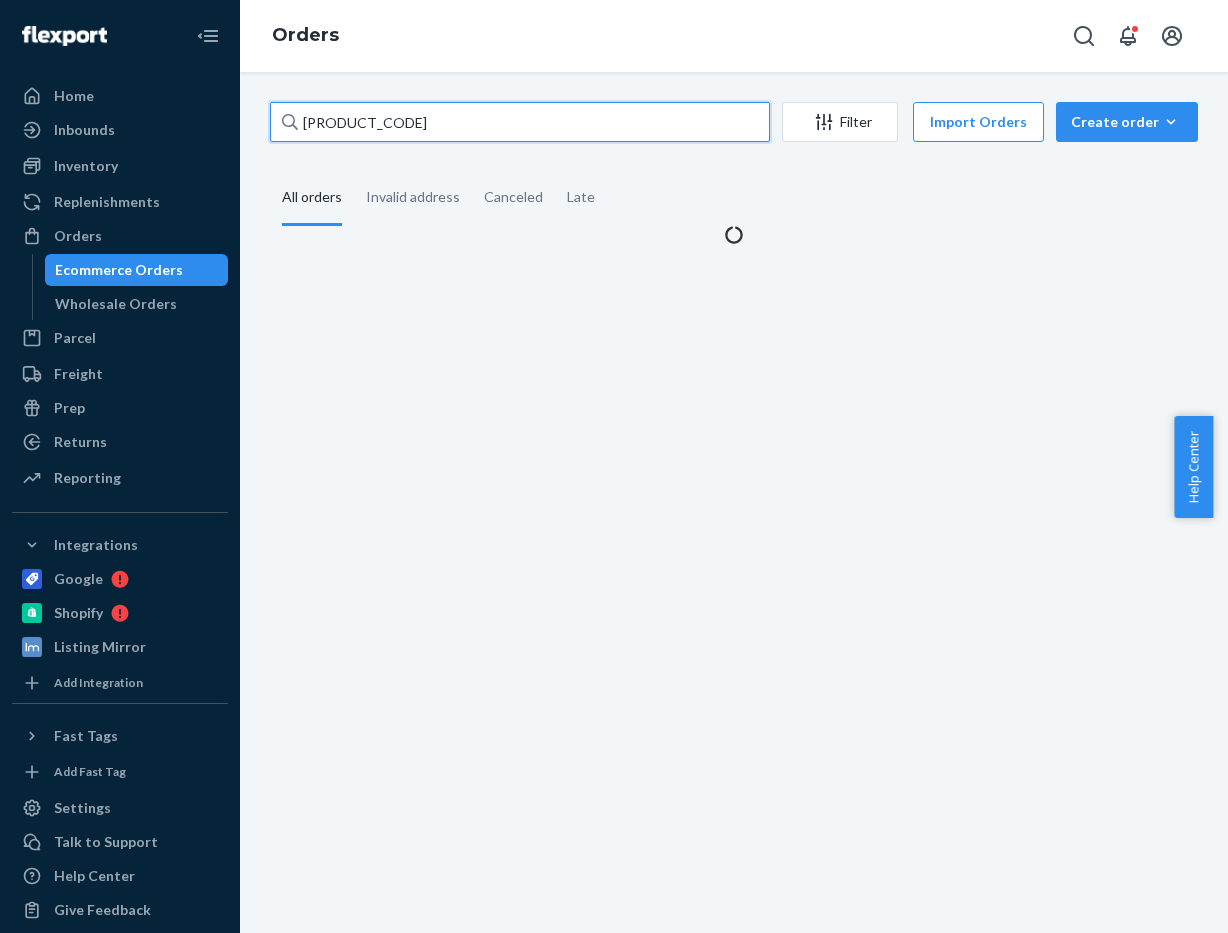 click on "Home Inbounds Shipping Plans Problems Inventory Products Replenishments Orders Ecommerce Orders Wholesale Orders Parcel Parcel orders Integrations Freight Prep Returns All Returns Settings Packages Reporting Reports Analytics Integrations Google Shopify Listing Mirror Add Integration Fast Tags Add Fast Tag Settings Talk to Support Help Center Give Feedback Orders BKYEBMDPXL Filter Import Orders Create order Ecommerce order Removal order All orders Invalid address Canceled Late
×
Help Center
Username" at bounding box center (614, 466) 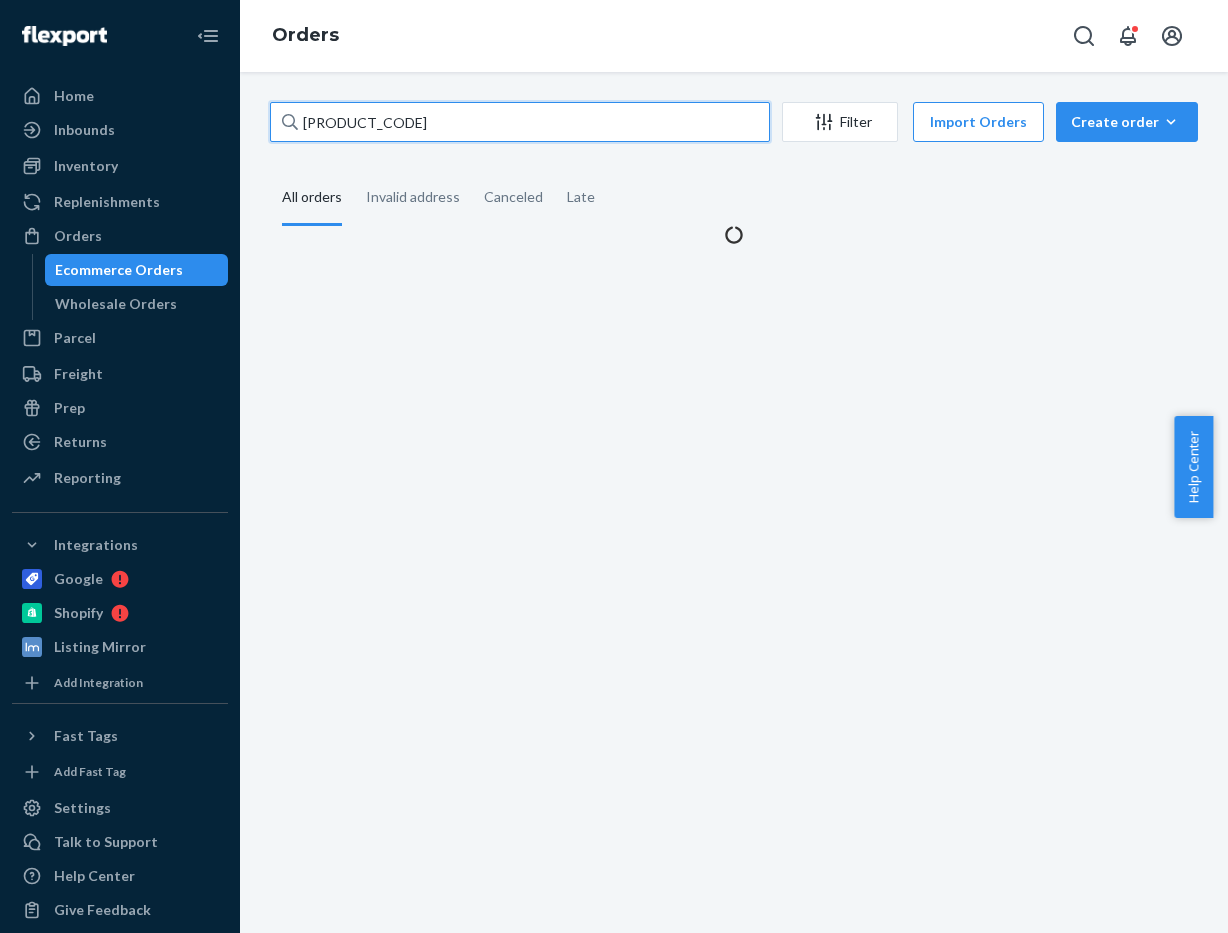 paste on "6258116264134" 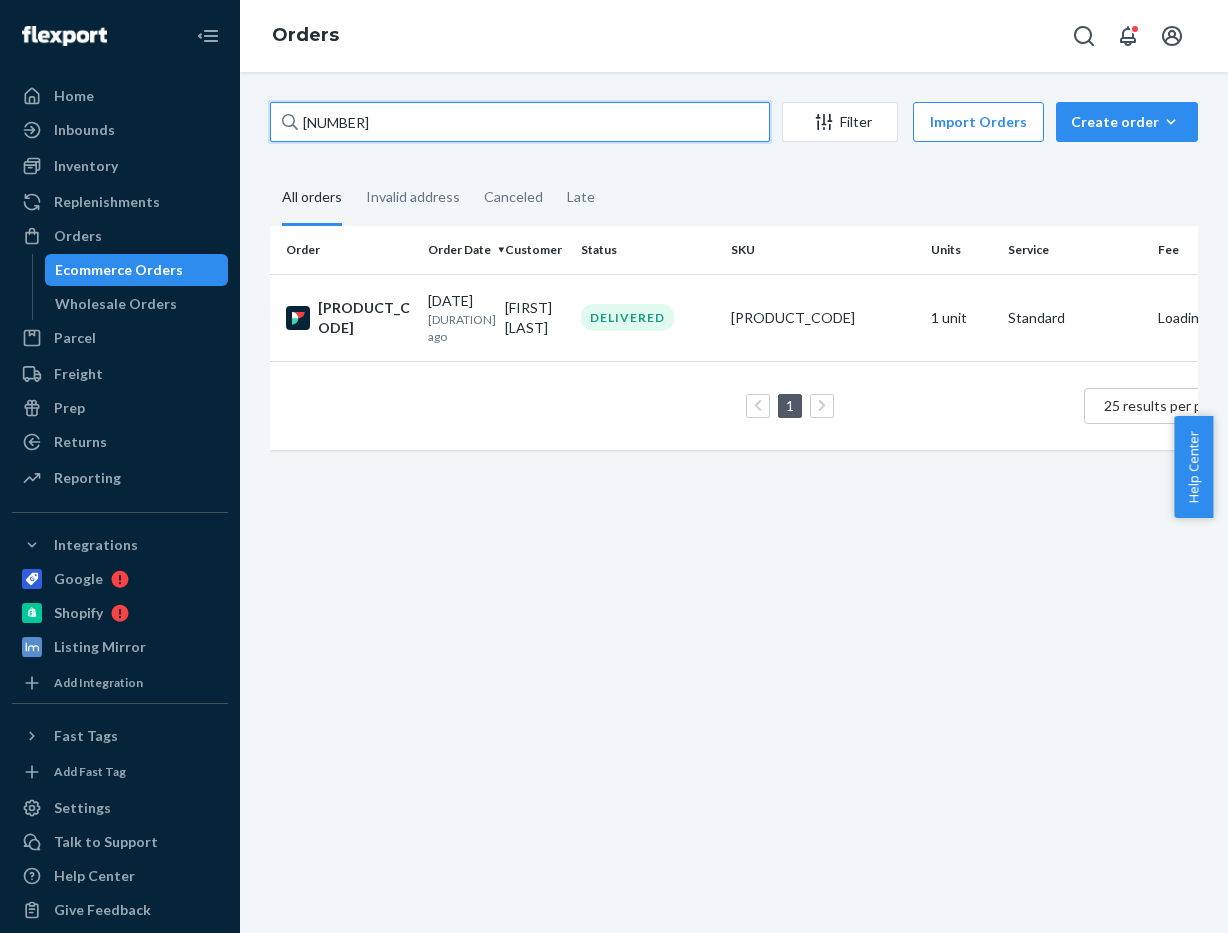 type on "6258116264134" 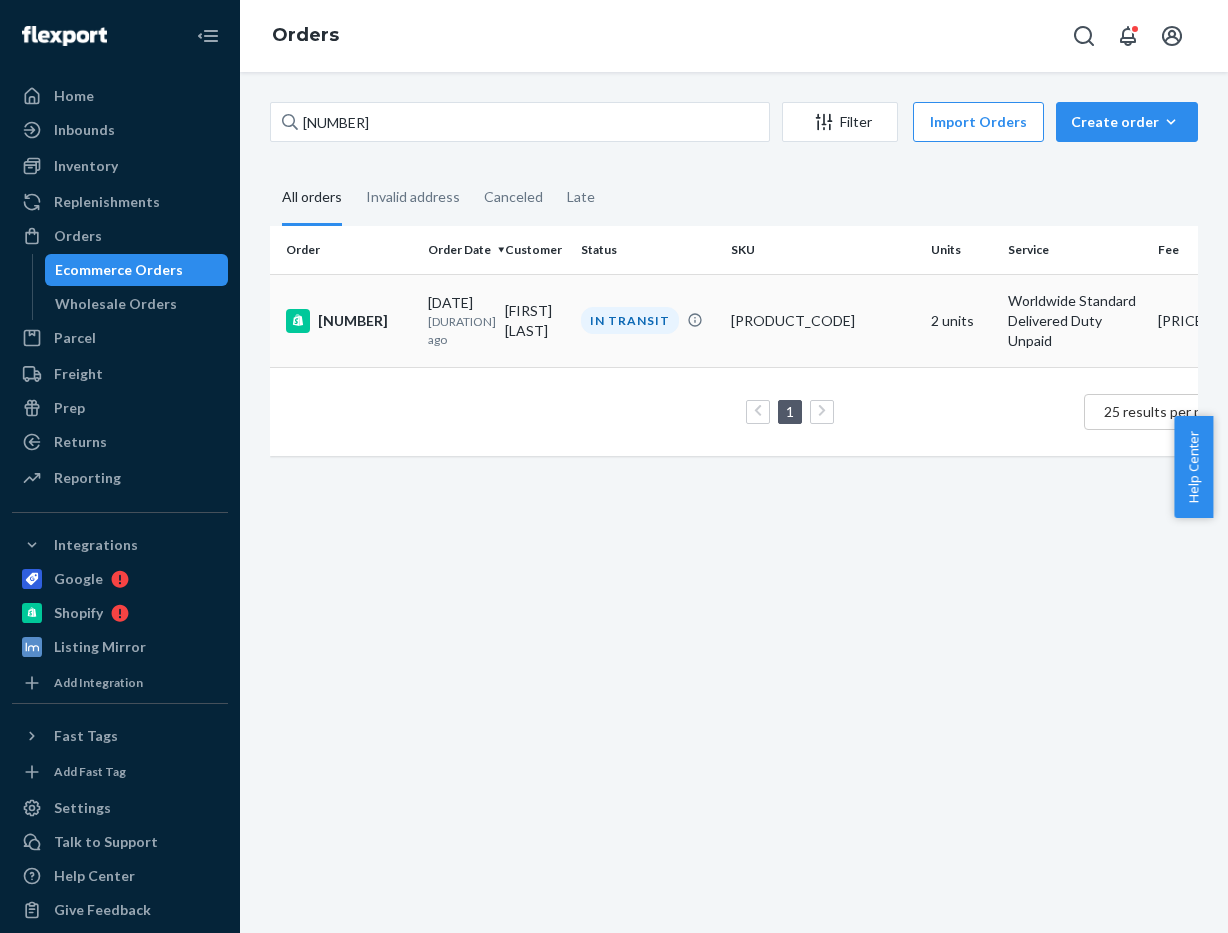 click on "6258116264134" at bounding box center [345, 320] 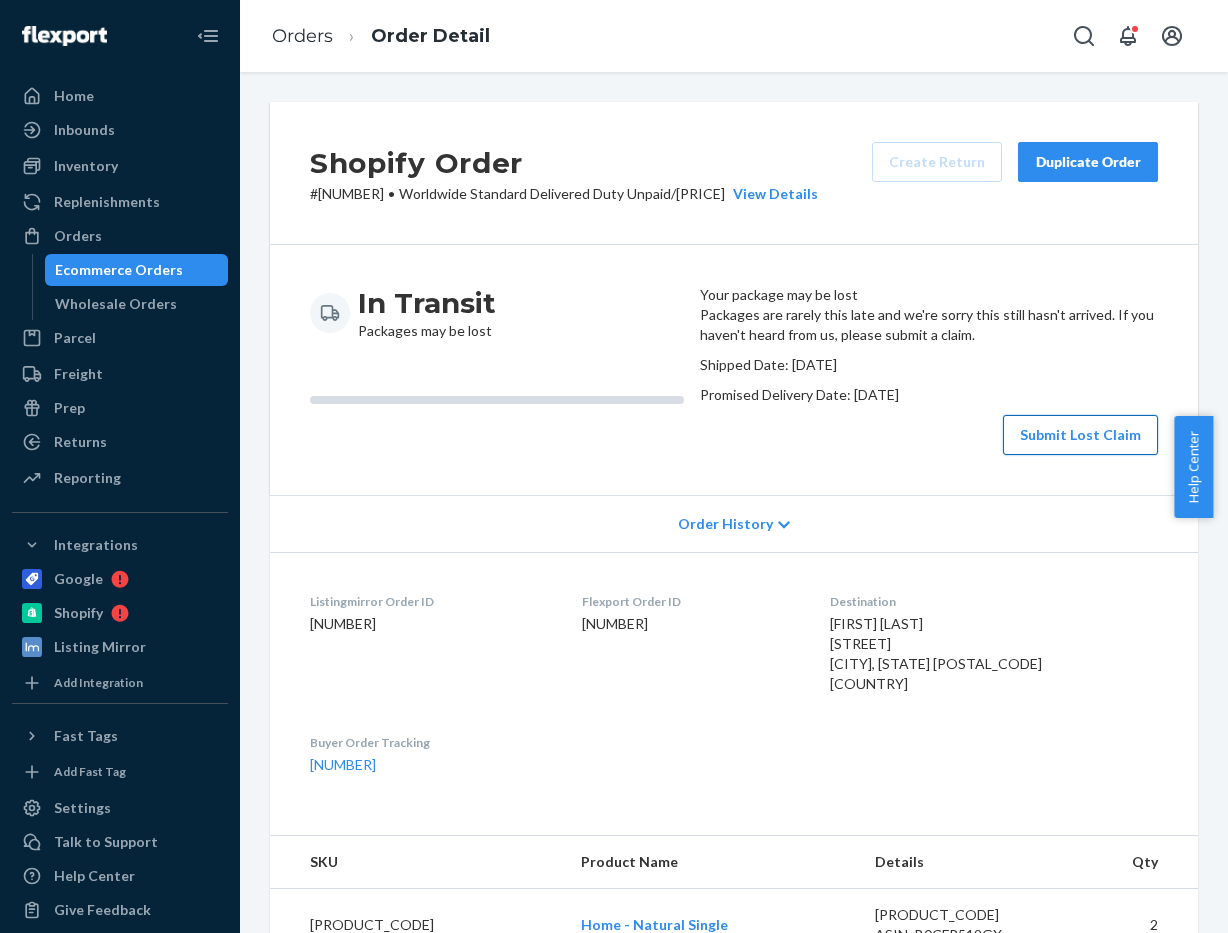 click on "Submit Lost Claim" at bounding box center (1080, 435) 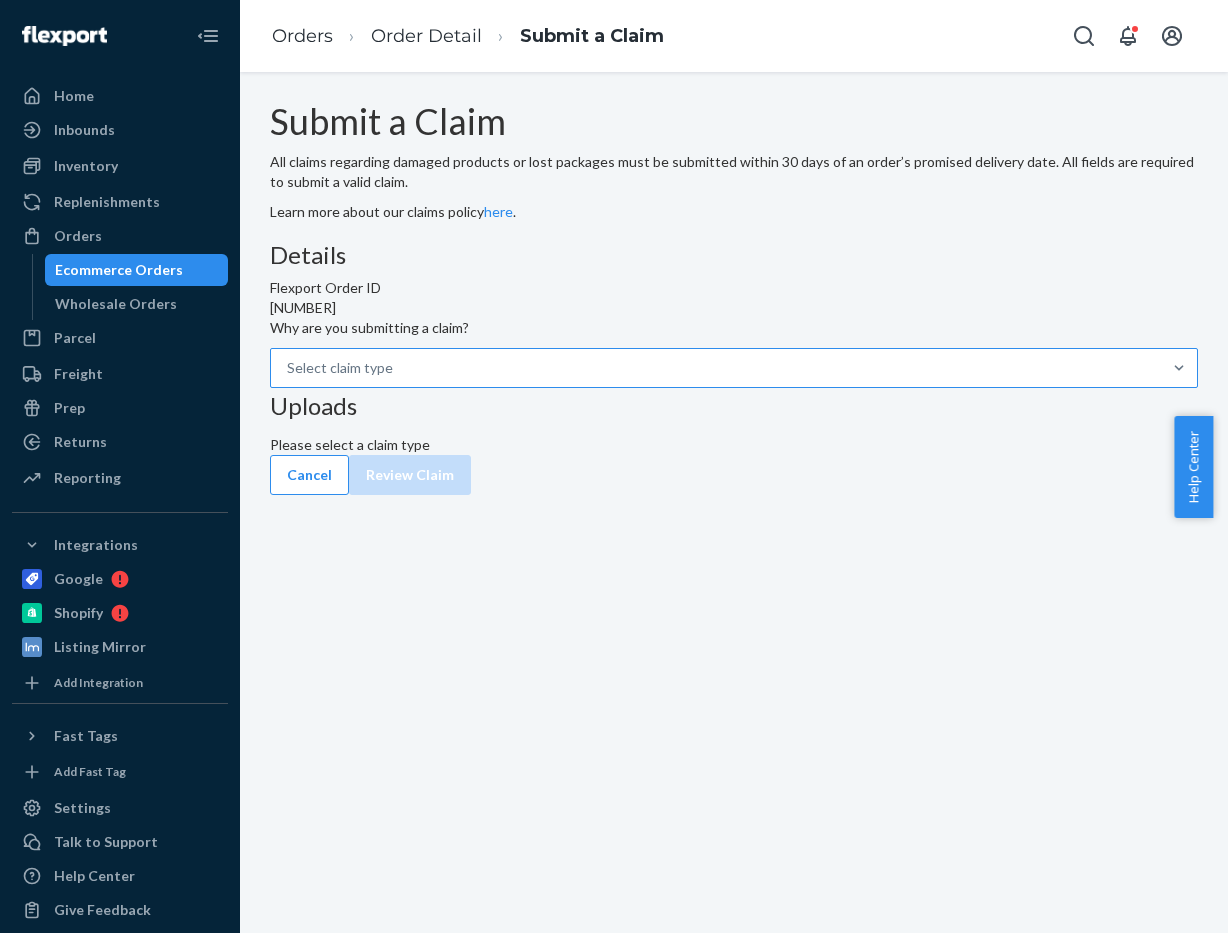 click on "Select claim type" at bounding box center [340, 368] 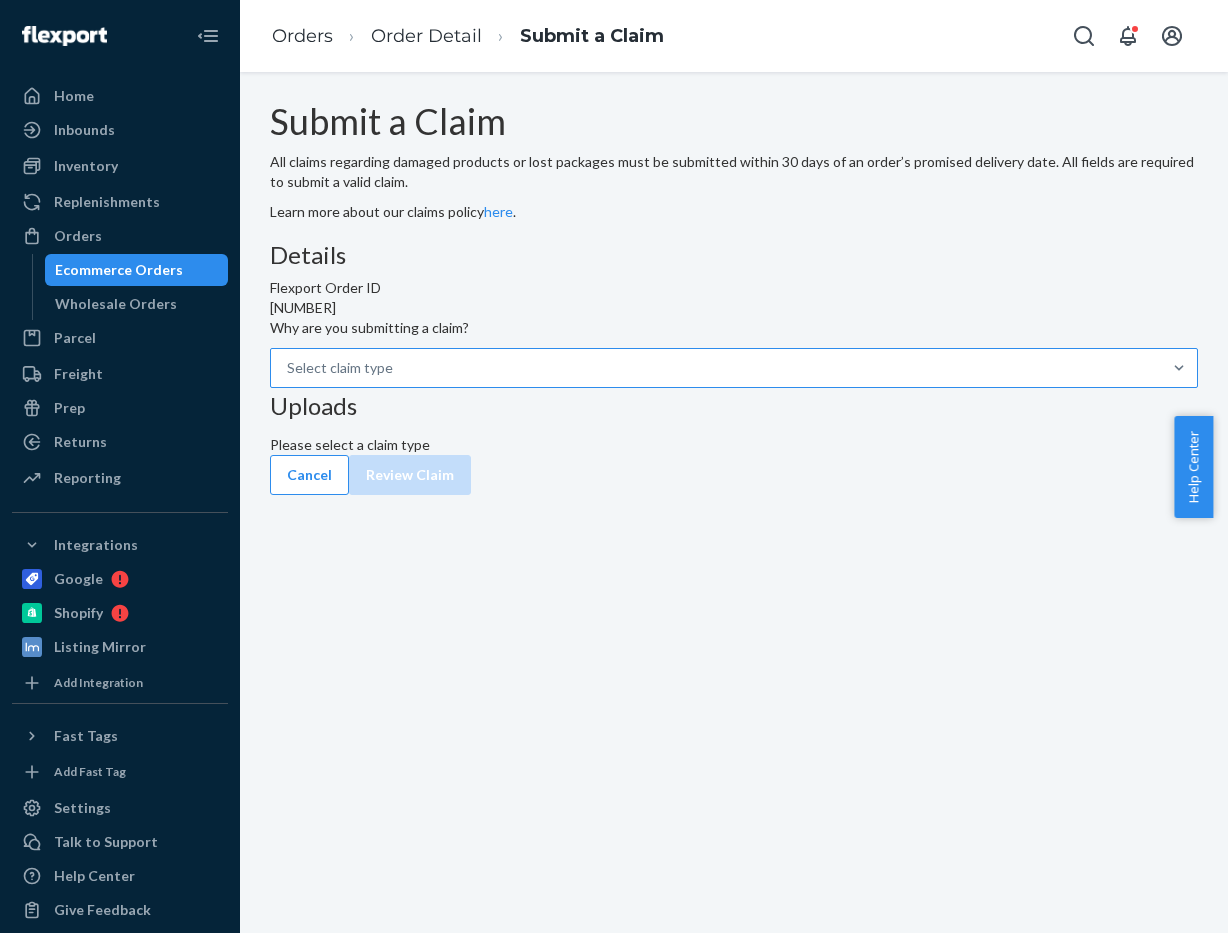 click on "Why are you submitting a claim? Select claim type" at bounding box center [394, 368] 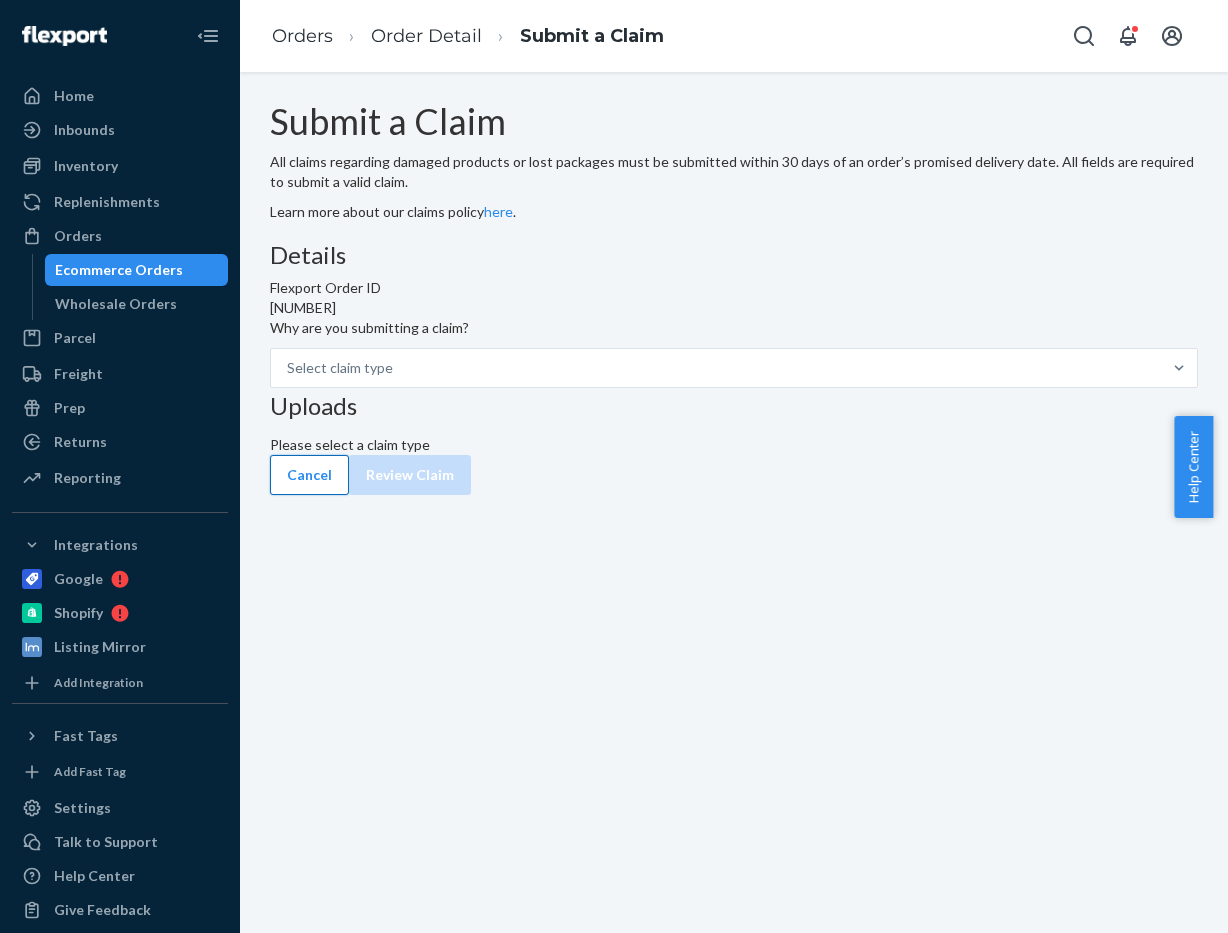 click on "Cancel" at bounding box center [309, 475] 